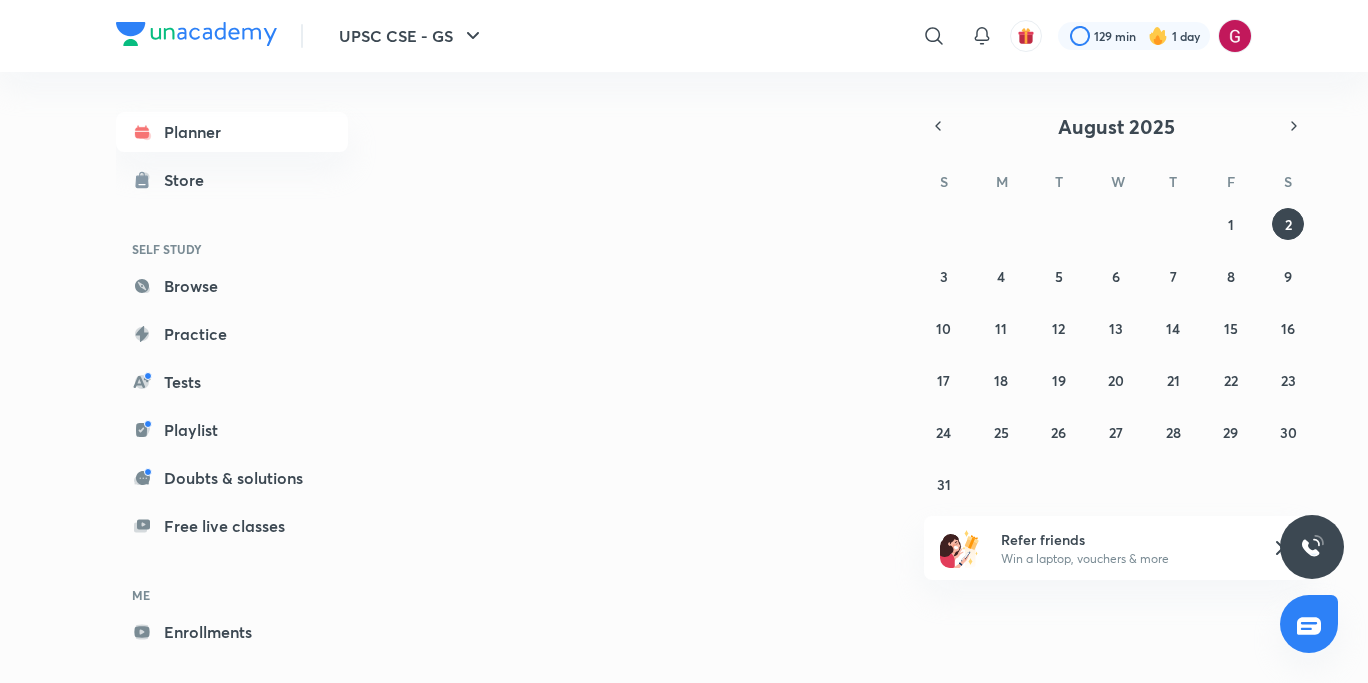 scroll, scrollTop: 0, scrollLeft: 0, axis: both 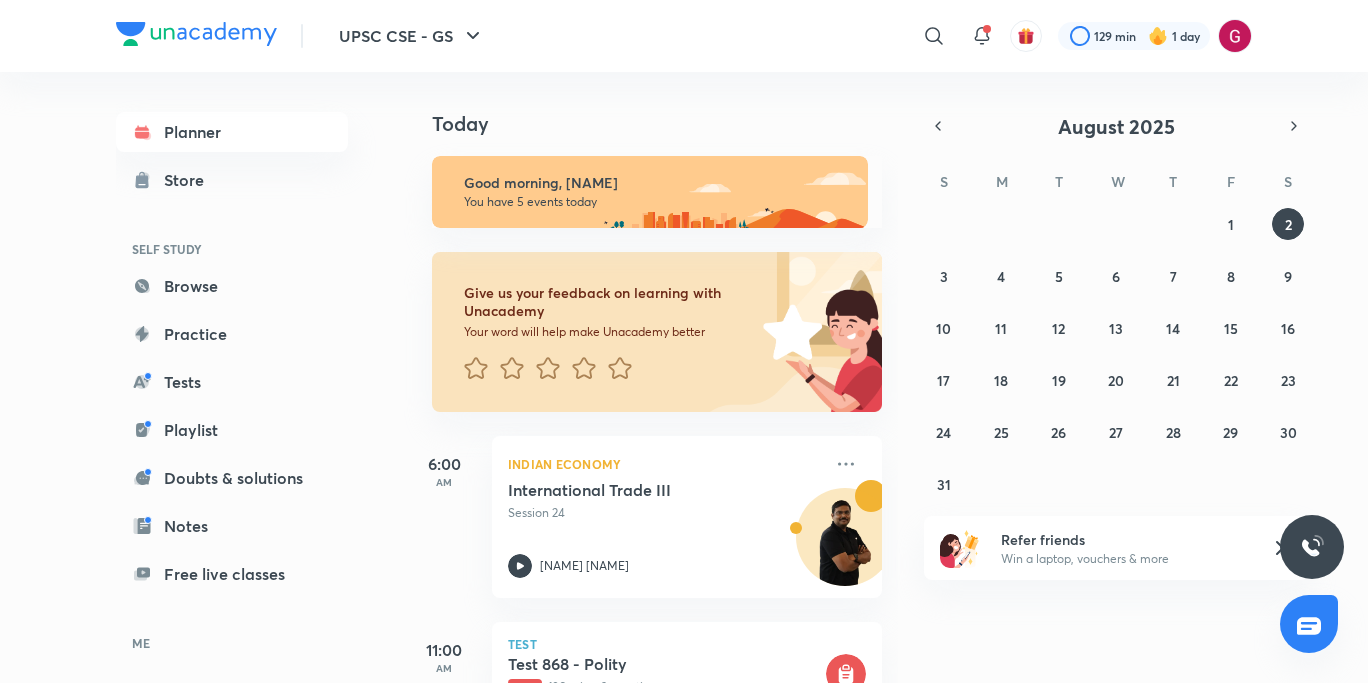 click on "Today Good morning, [NAME] You have 5 events today Give us your feedback on learning with Unacademy Your word will help make Unacademy better 6:00 AM Indian Economy International Trade III Session 24 [NAME] [NAME] 11:00 AM Test Test 868 - Polity Live 180 min • 2 questions 1:00 PM Test Current Affairs 15 min • 10 questions 2:01 PM Polity, Governance & IR Miscellaneous Topics Session 36 [NAME] 5:00 PM Test Test 816 180 min • 2 questions" at bounding box center [884, 377] 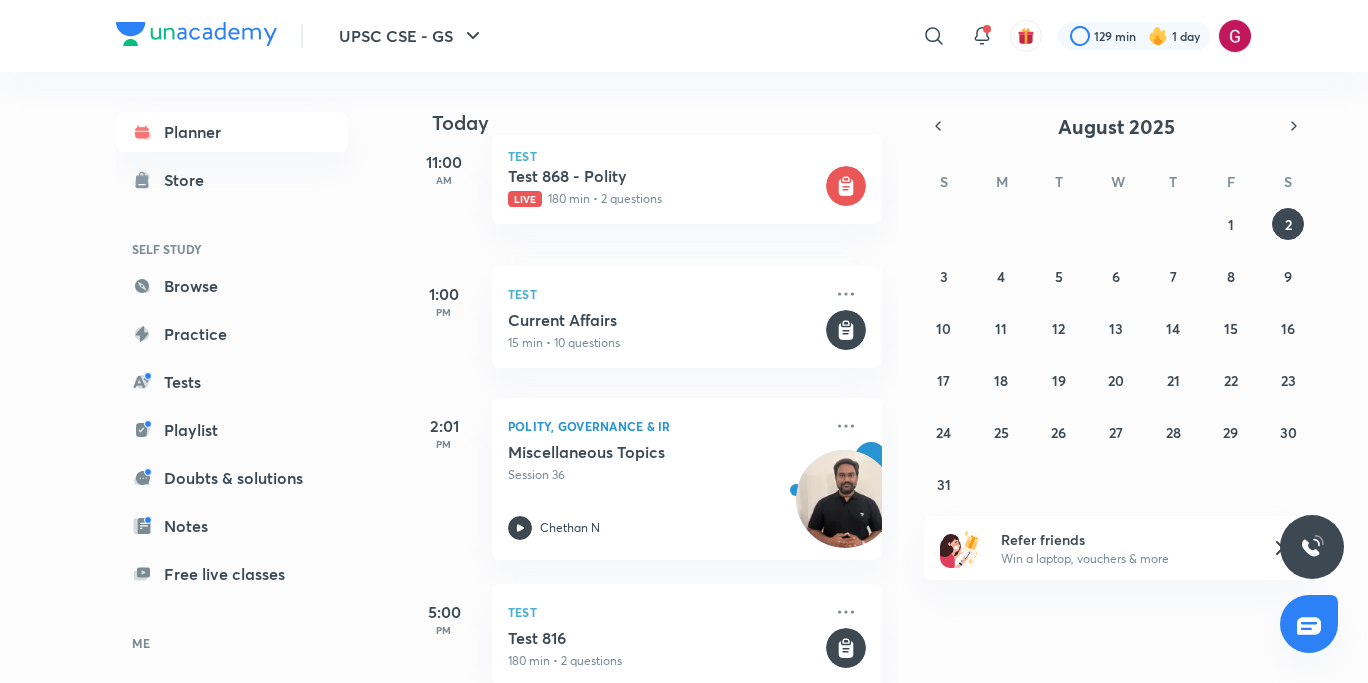 scroll, scrollTop: 513, scrollLeft: 0, axis: vertical 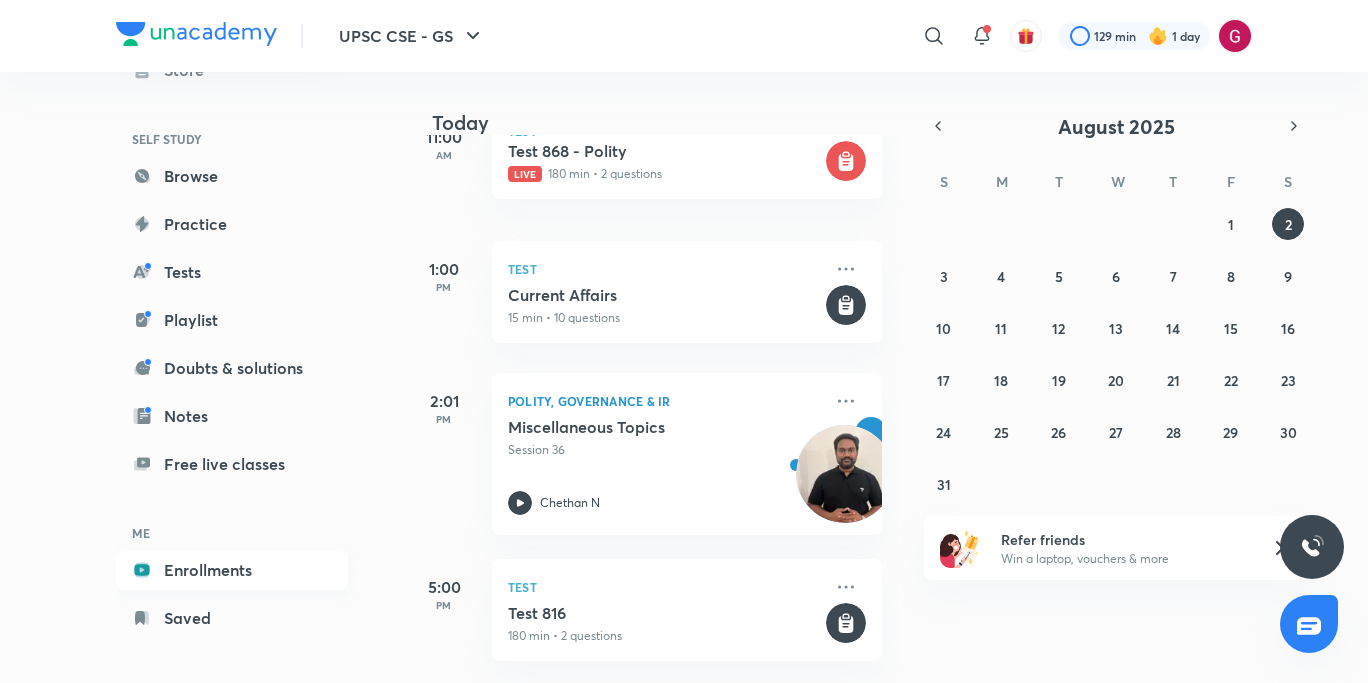 click on "Enrollments" at bounding box center [232, 570] 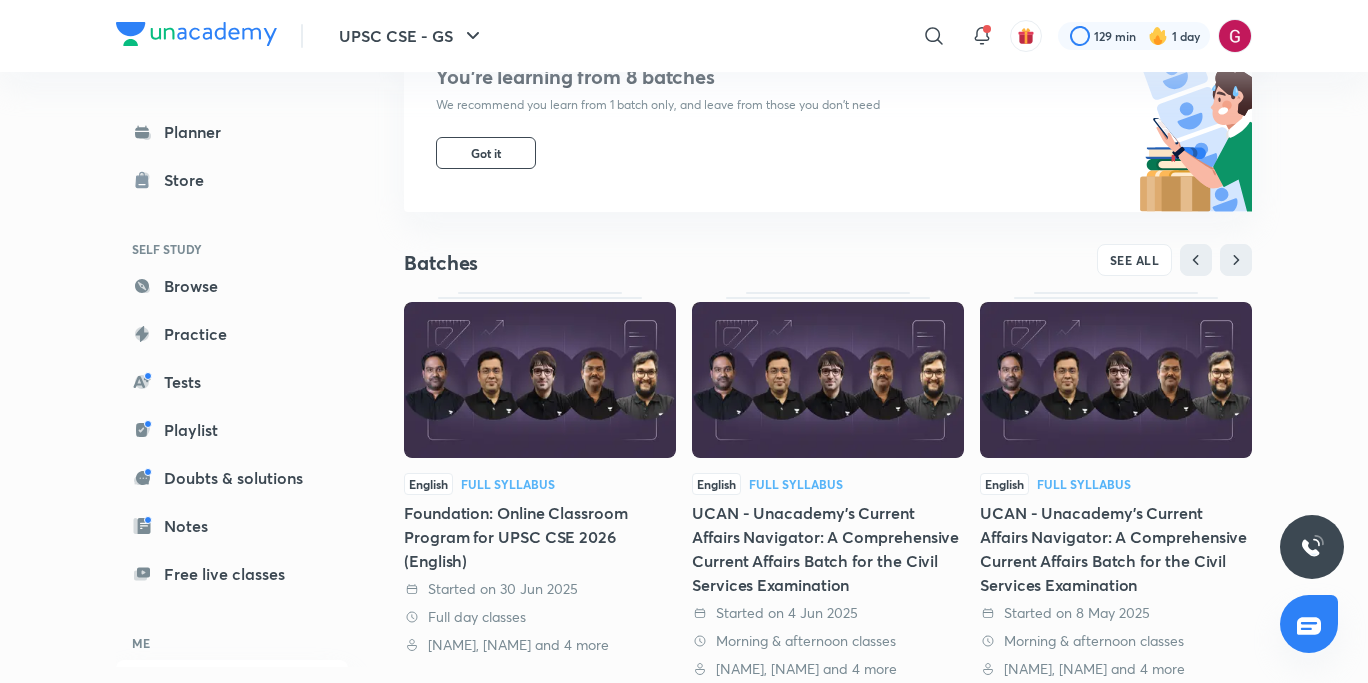 scroll, scrollTop: 240, scrollLeft: 0, axis: vertical 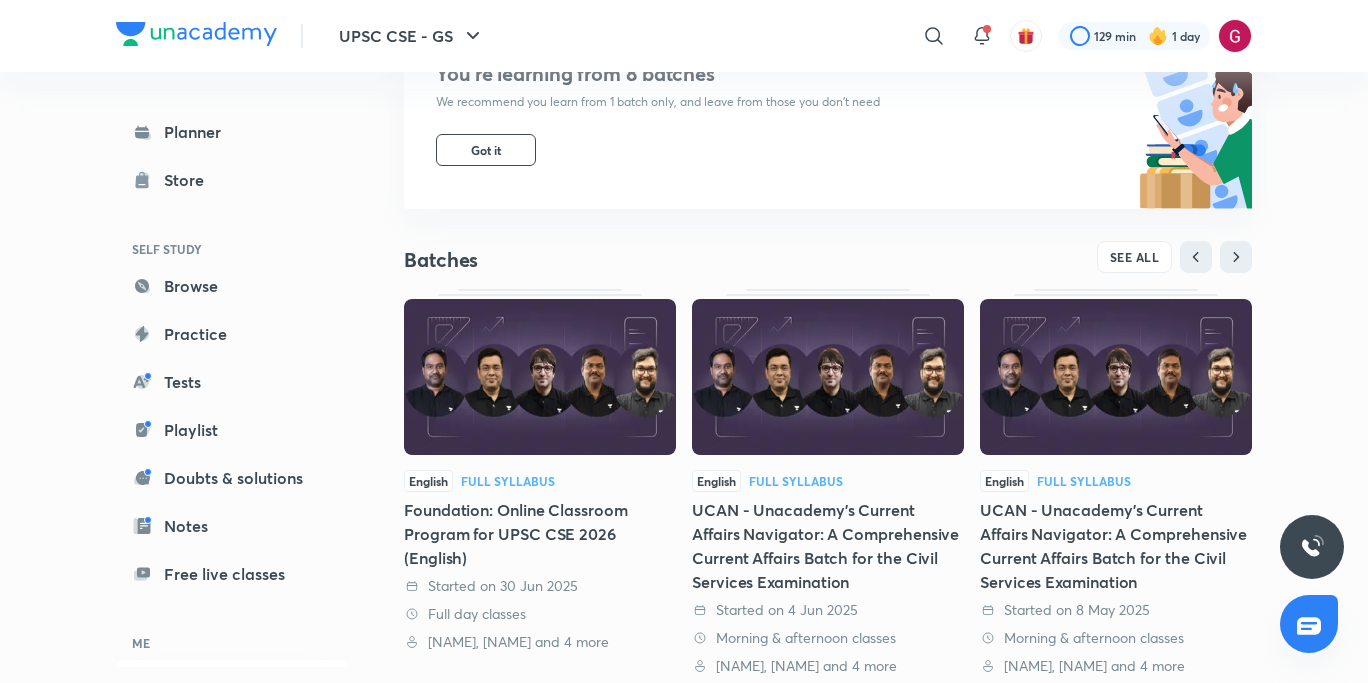 click on "UCAN - Unacademy’s Current Affairs Navigator: A Comprehensive Current Affairs Batch for the Civil Services Examination" at bounding box center (828, 546) 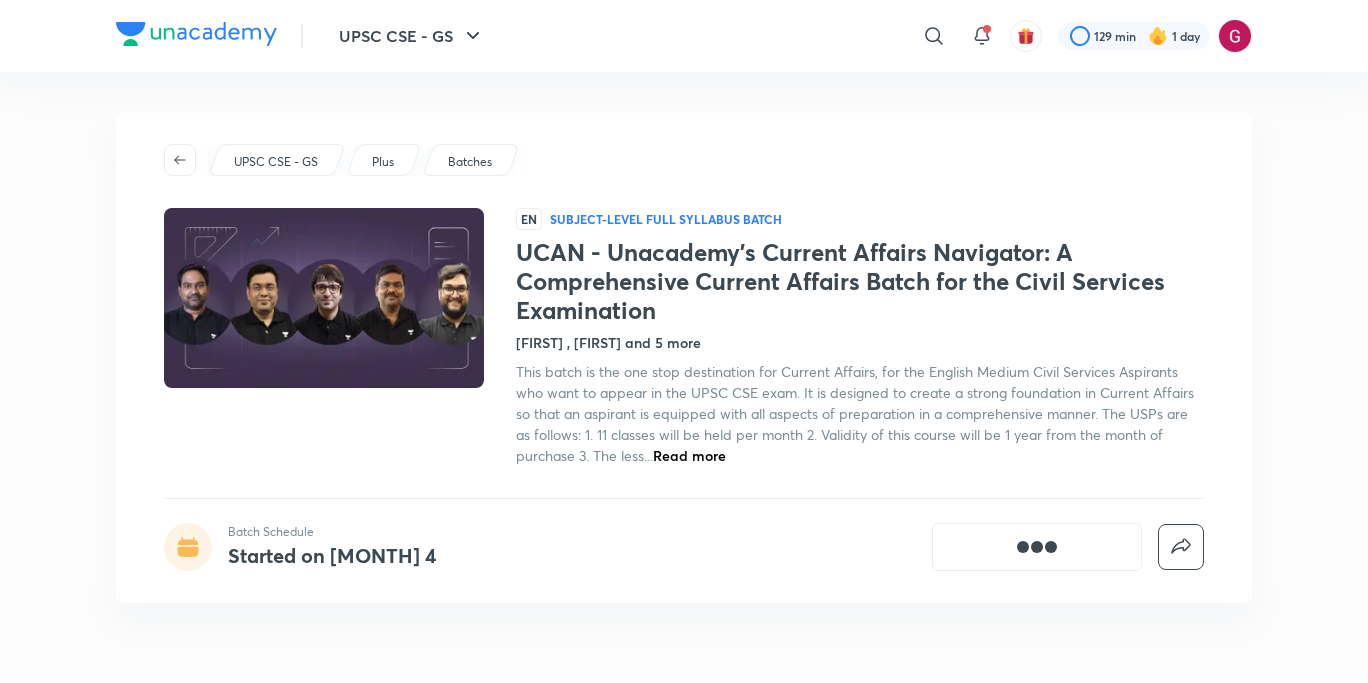 scroll, scrollTop: 0, scrollLeft: 0, axis: both 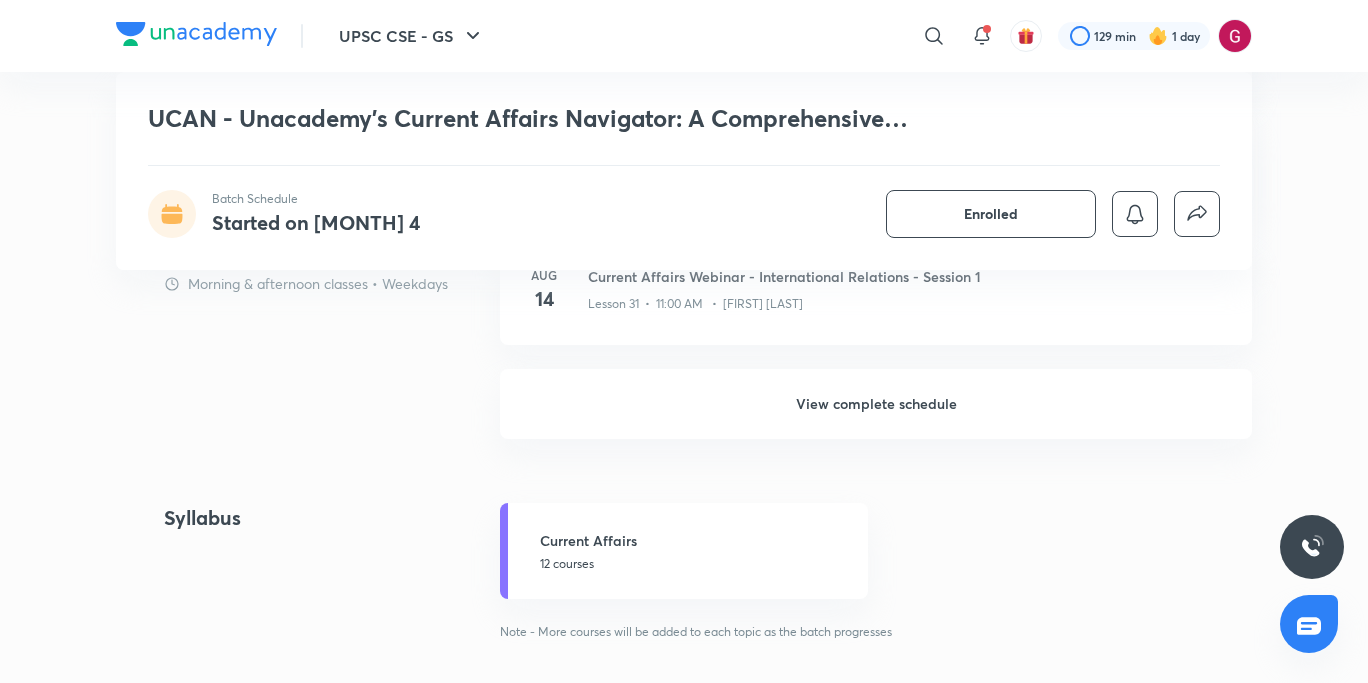 click on "View complete schedule" at bounding box center [876, 404] 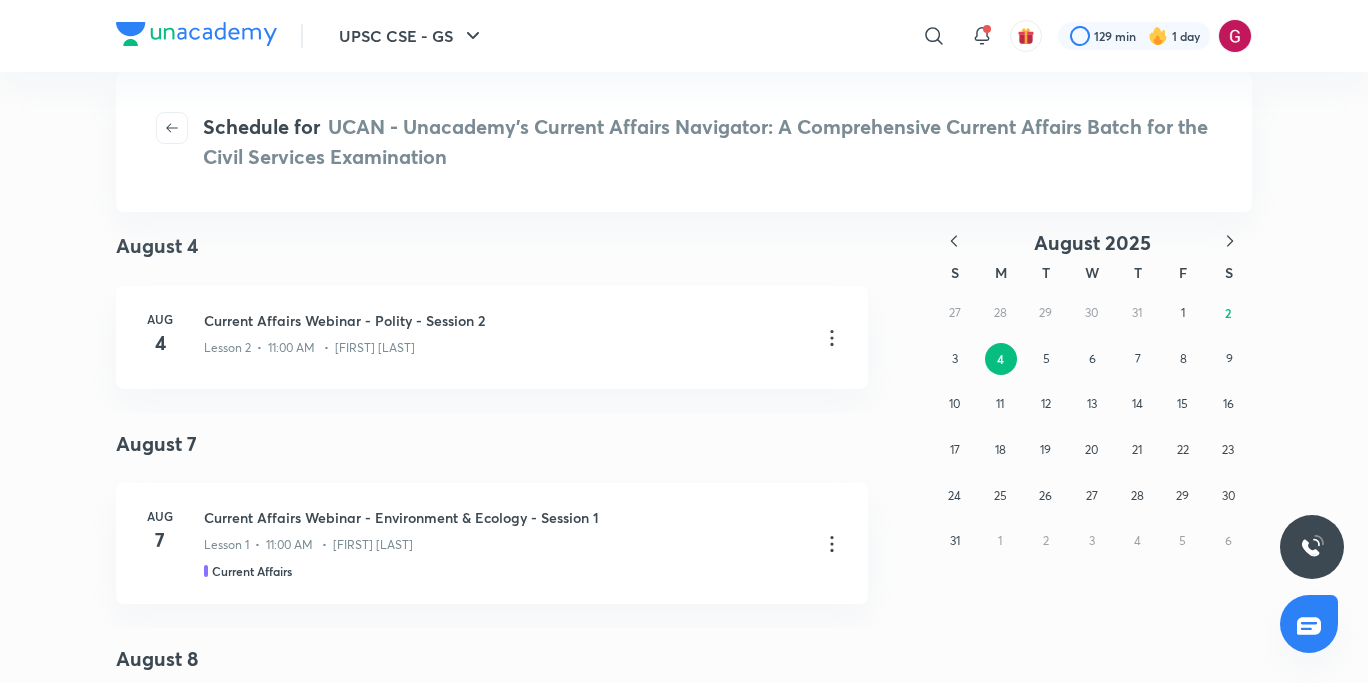 click 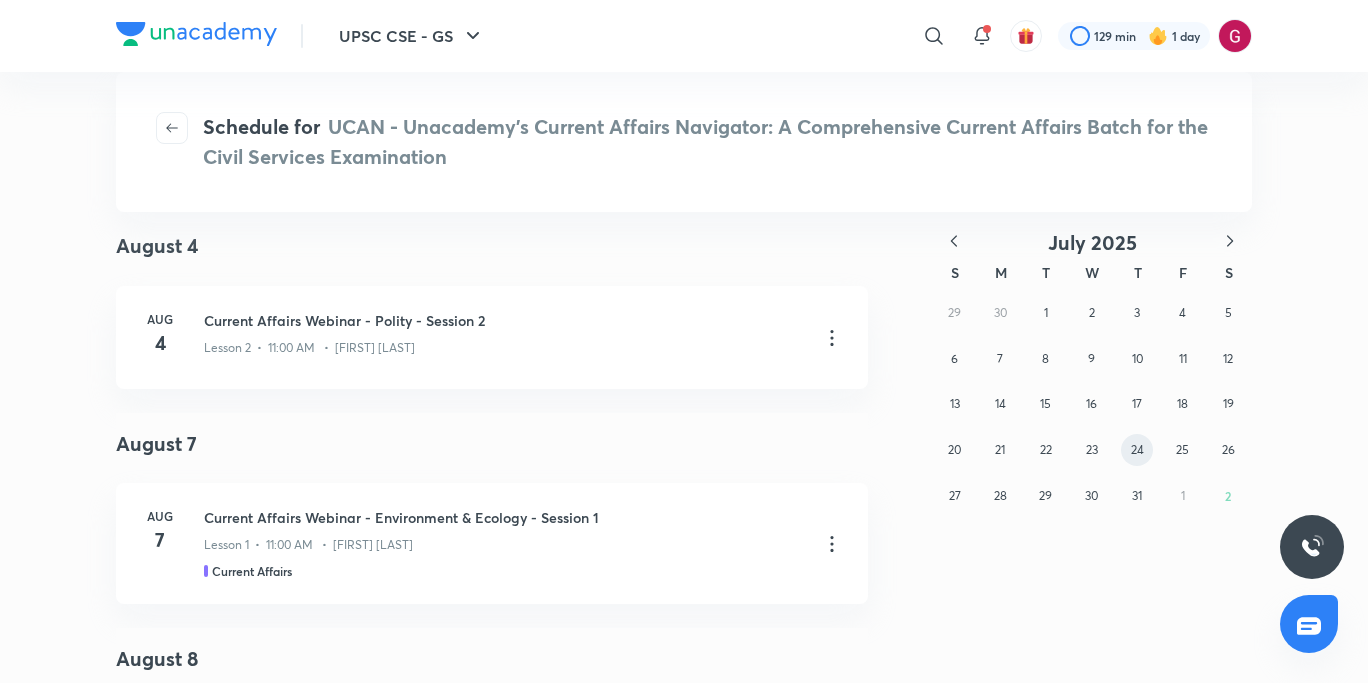 click on "24" at bounding box center [1137, 449] 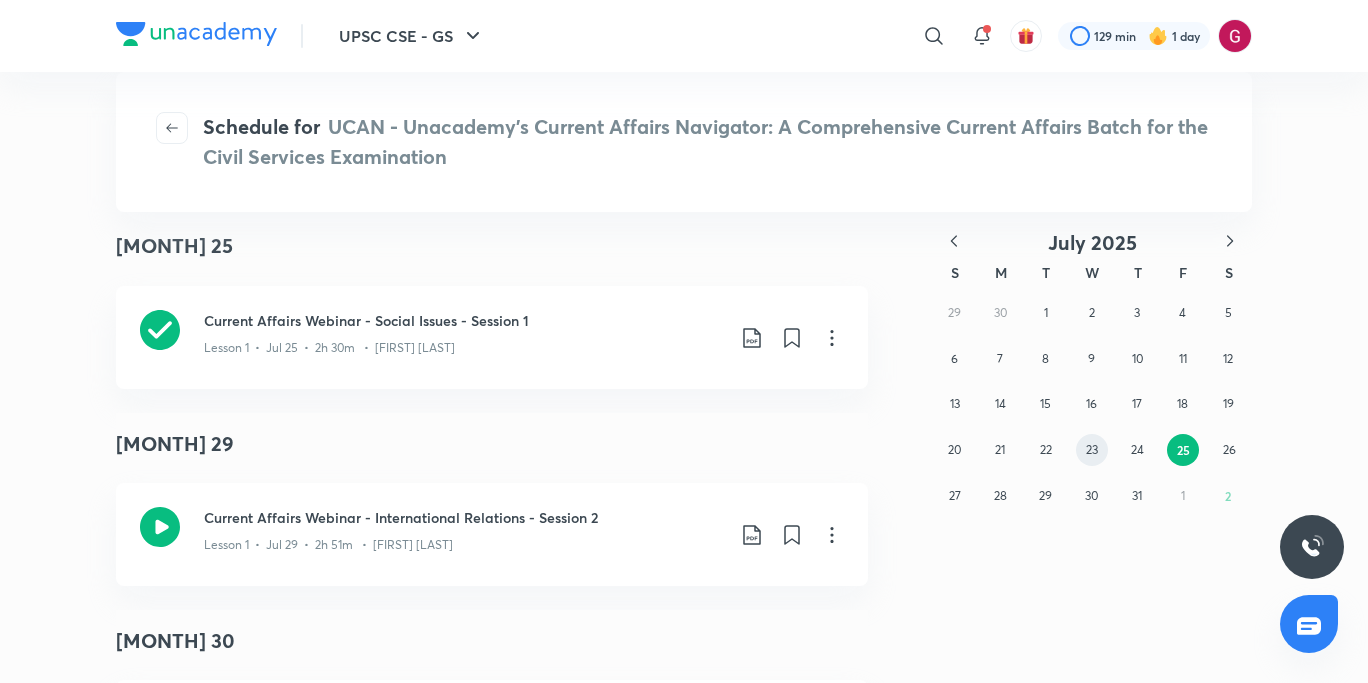 click on "23" at bounding box center [1092, 450] 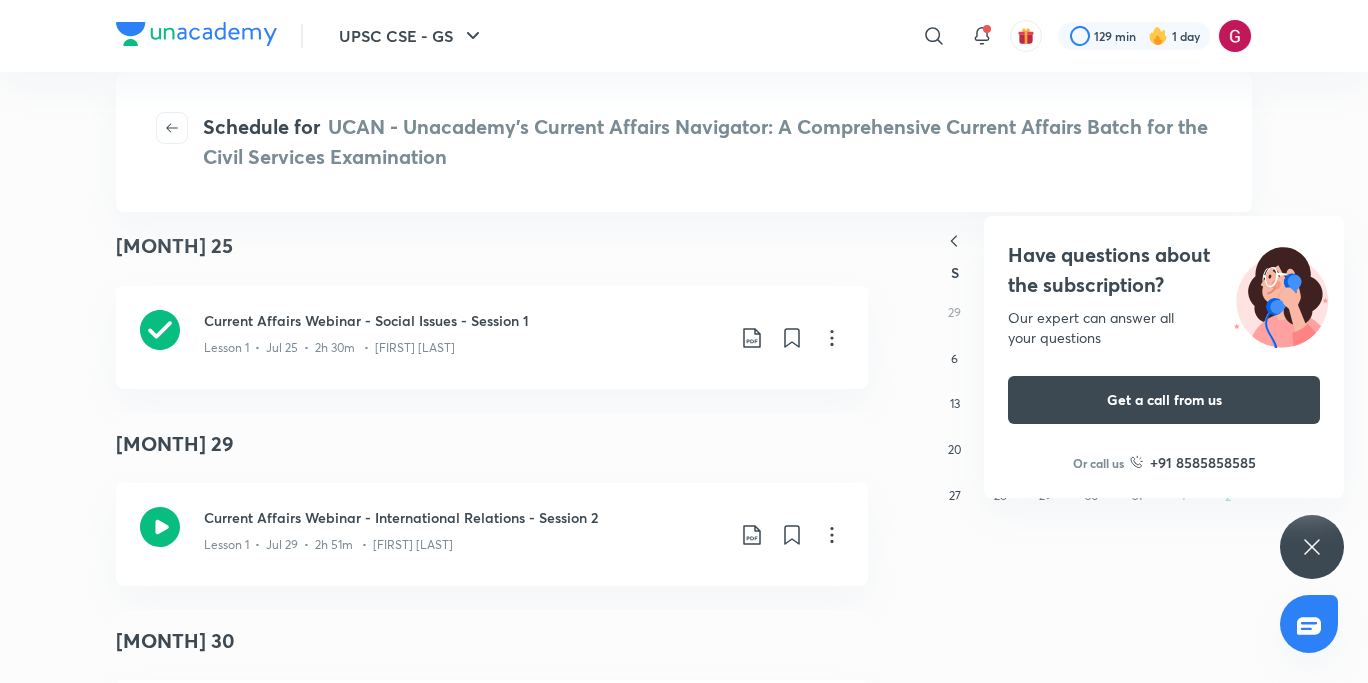 click 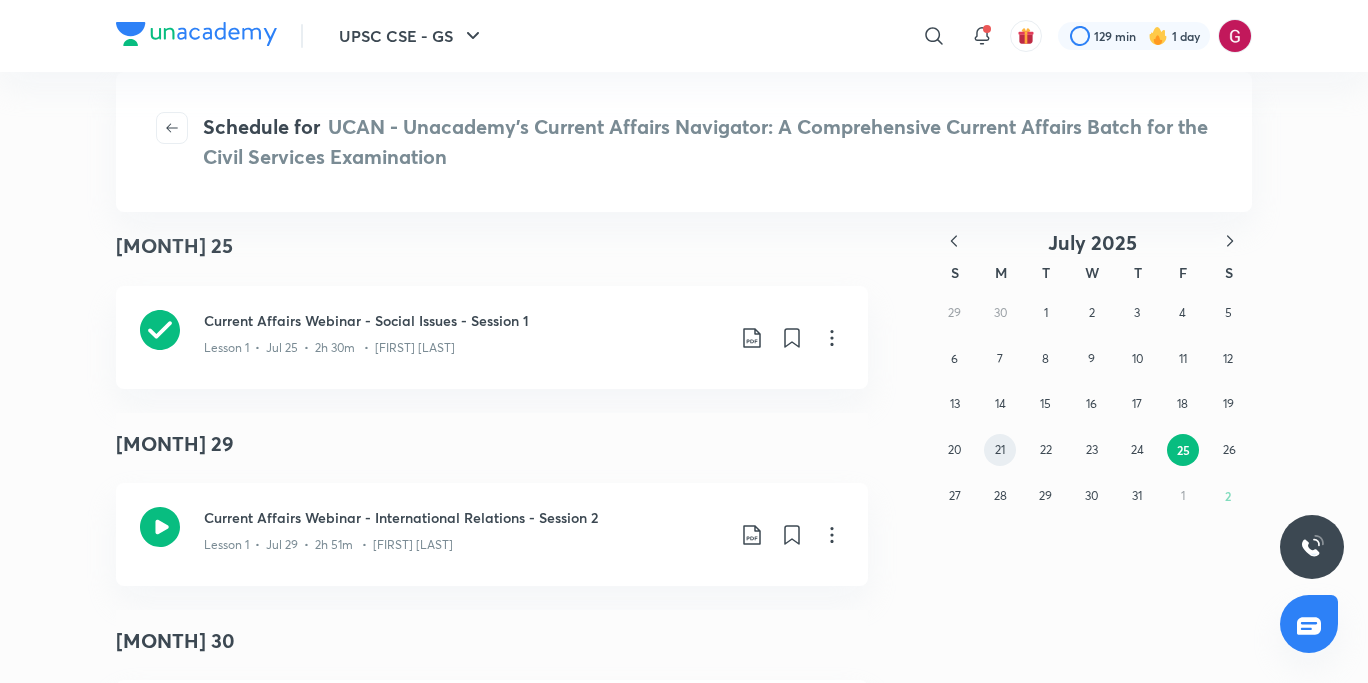 click on "21" at bounding box center (1000, 449) 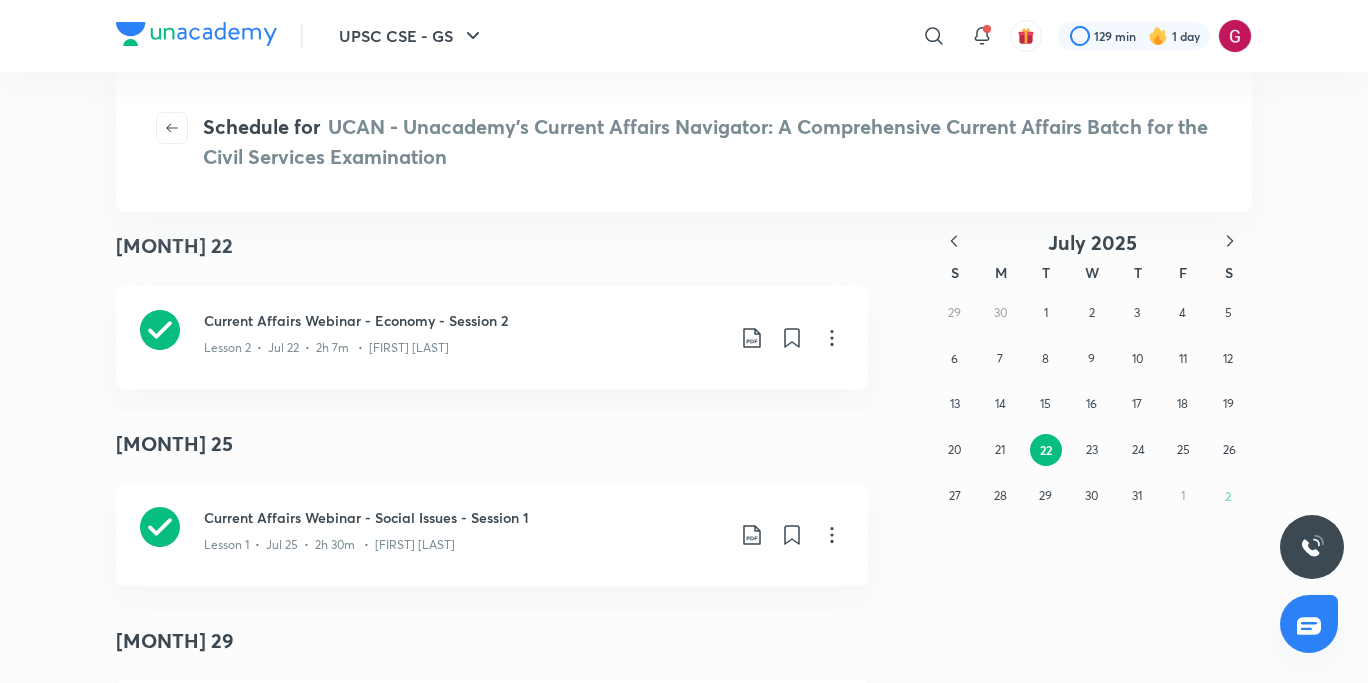 click on "[MONTH] 2025 S M T W T F S 29 30 1 2 3 4 5 6 7 8 9 10 11 12 13 14 15 16 17 18 19 20 21 22 23 24 25 26 27 28 29 30 31 1 2" at bounding box center (1044, 1707) 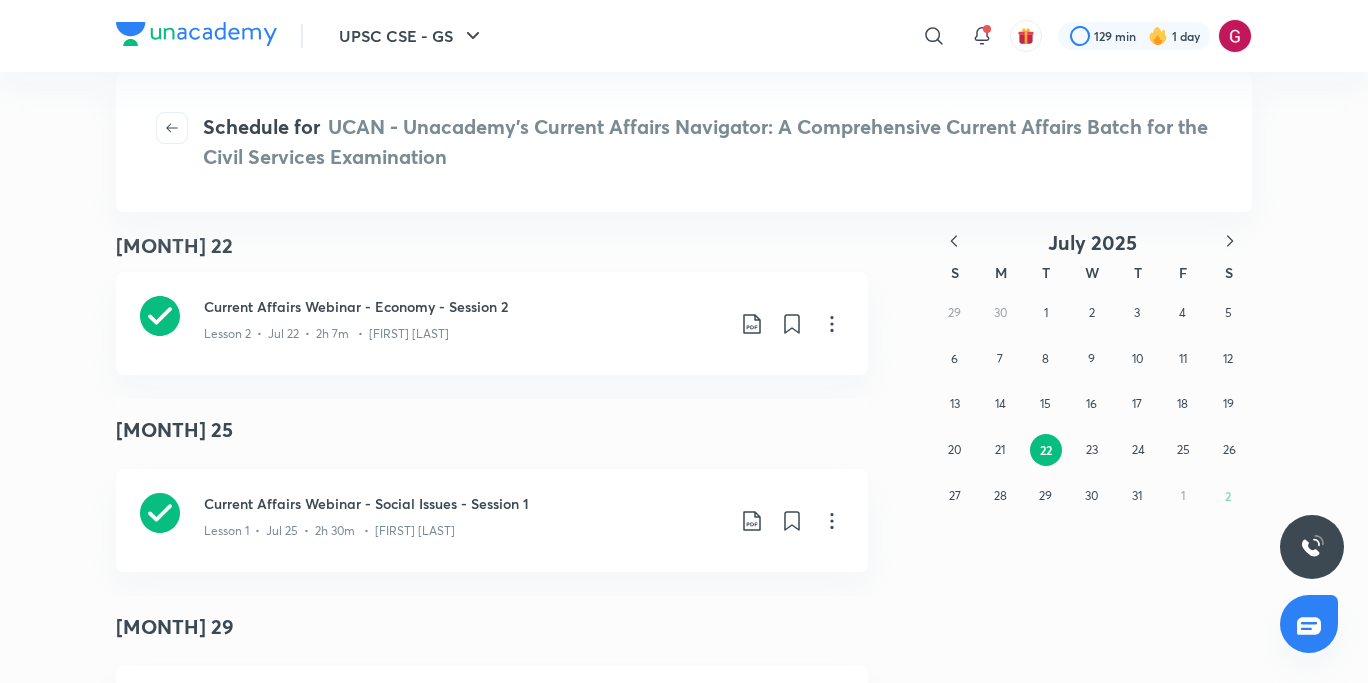 scroll, scrollTop: 0, scrollLeft: 0, axis: both 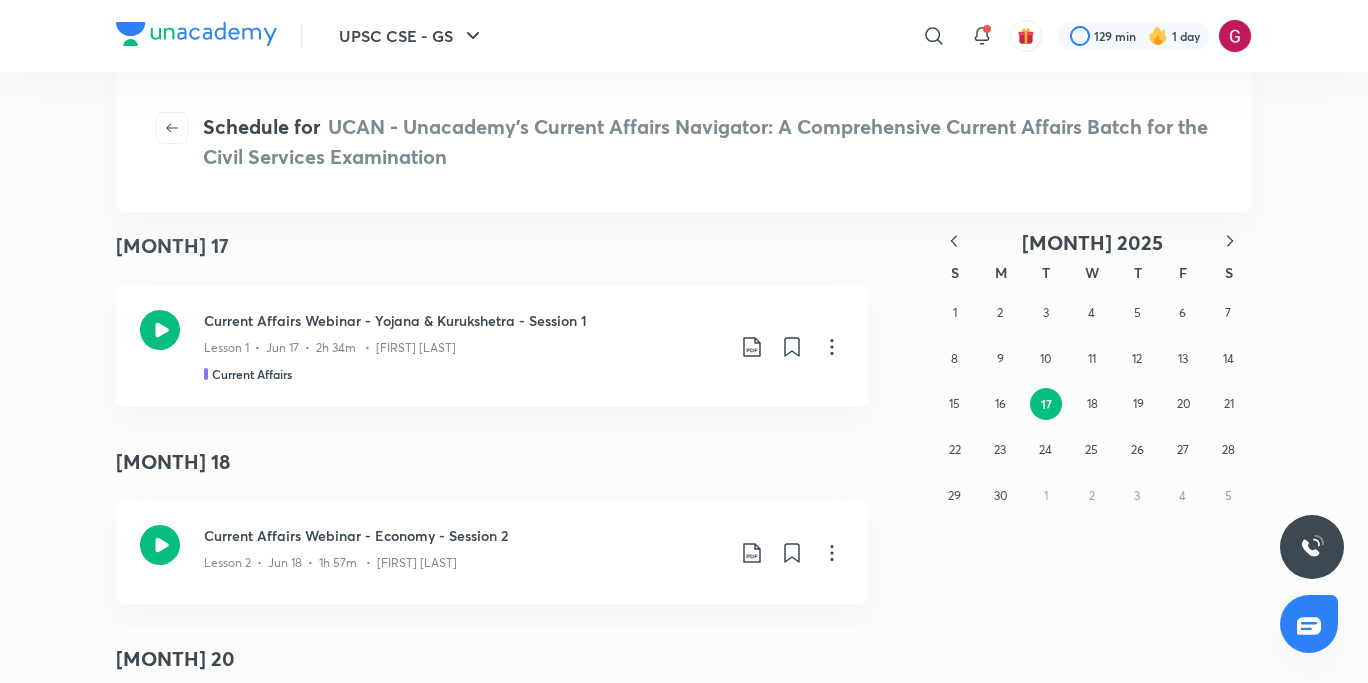 click on "[MONTH] 2025 S M T W T F S 1 2 3 4 5 6 7 8 9 10 11 12 13 14 15 16 17 18 19 20 21 22 23 24 25 26 27 28 29 30 1 2 3 4 5" at bounding box center [1044, 4649] 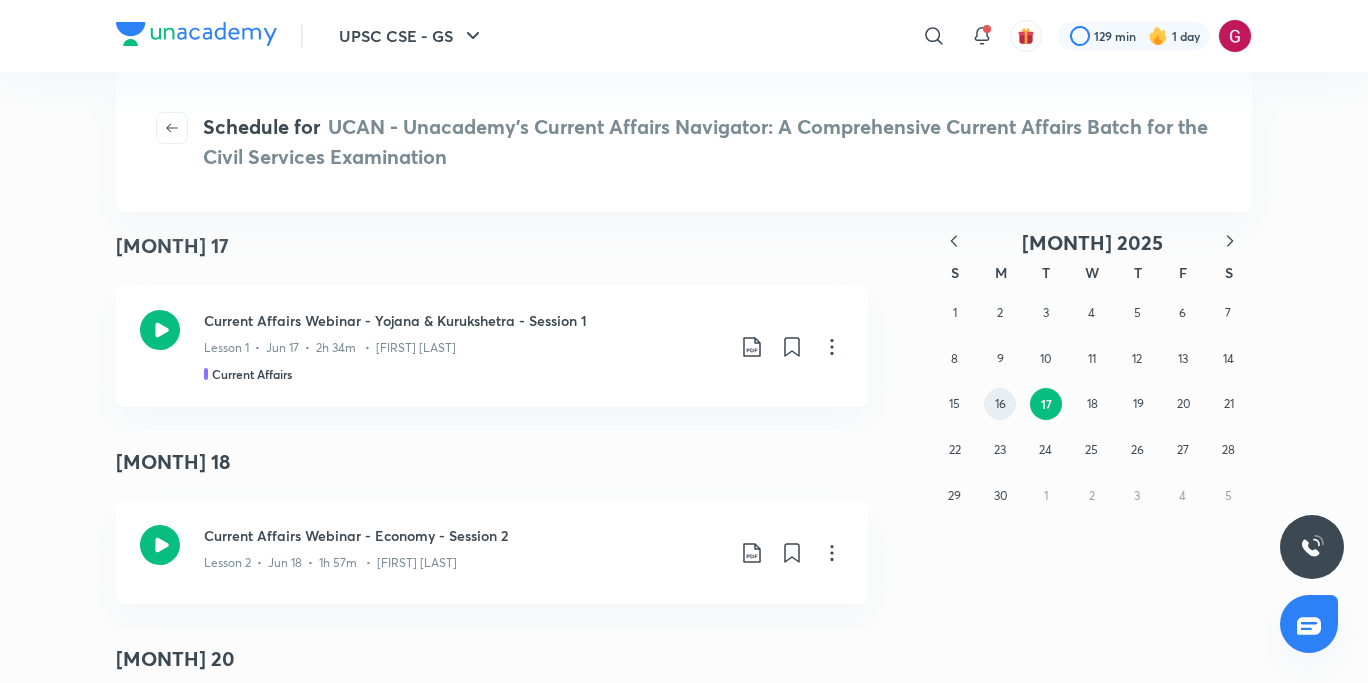 click on "16" at bounding box center [1000, 404] 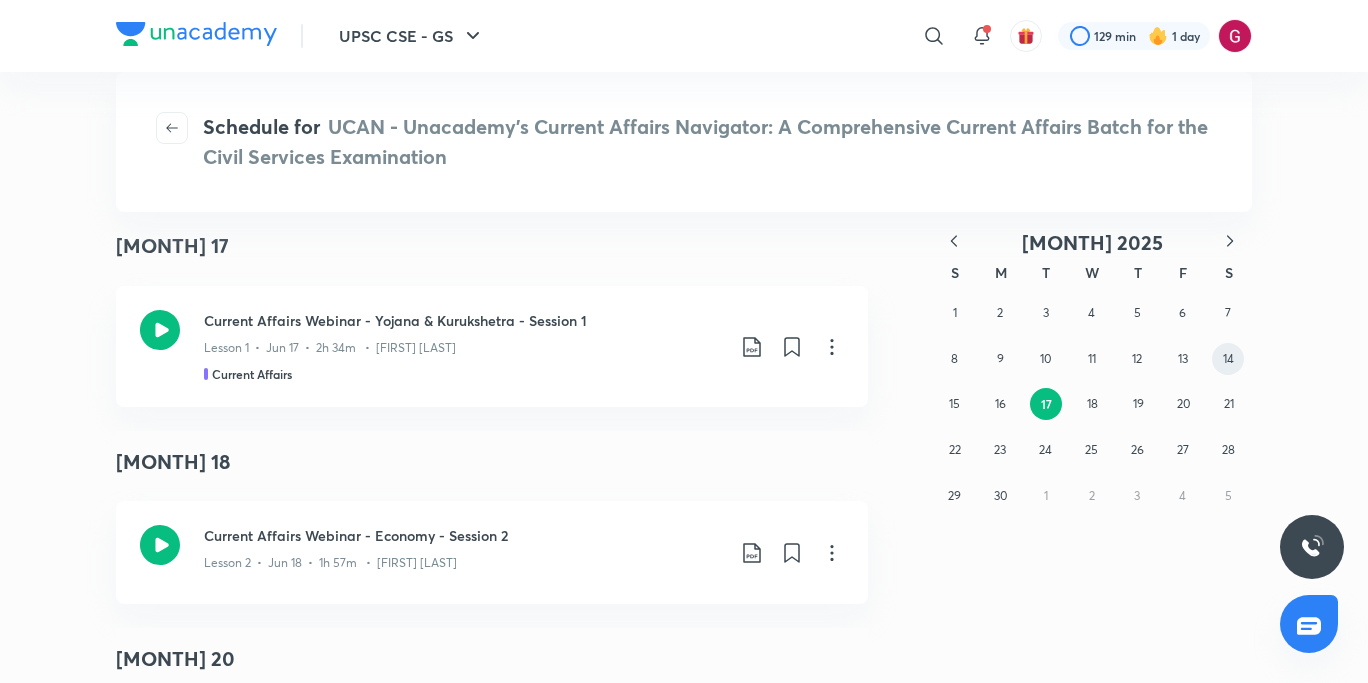click on "14" at bounding box center [1228, 358] 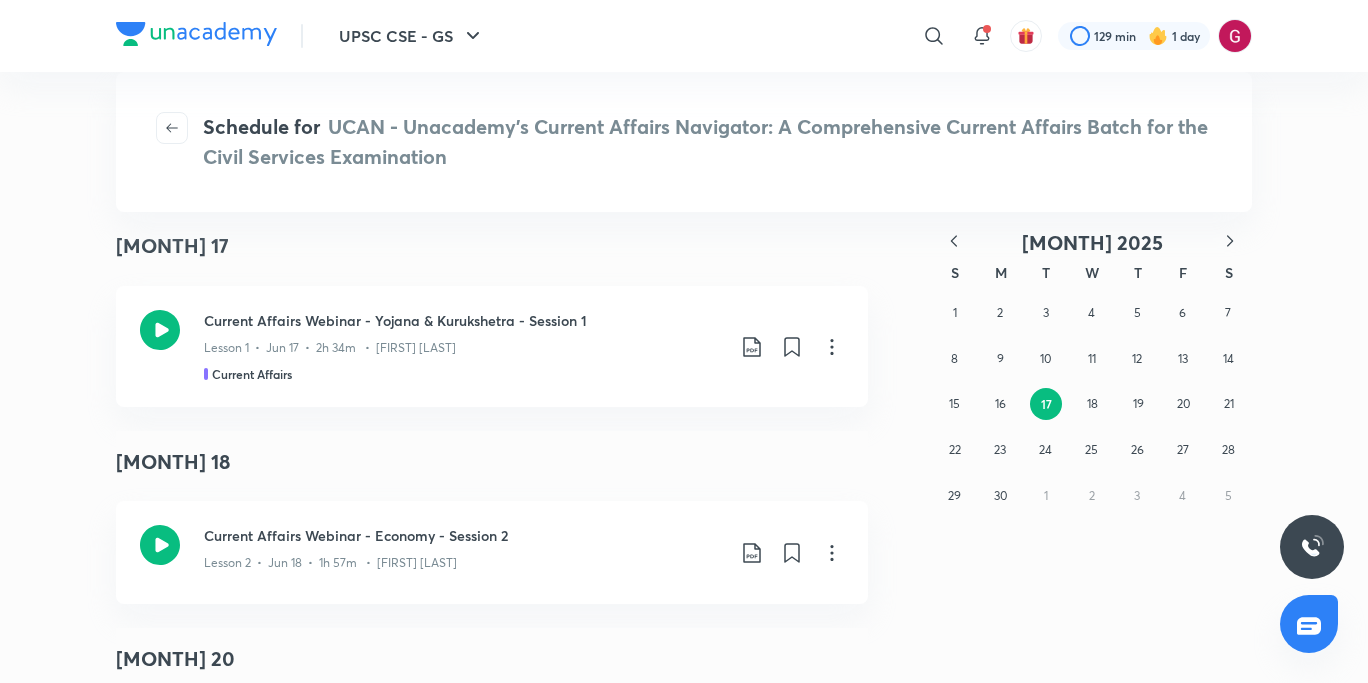 click on "[MONTH] 17 [MONTH] 17 Current Affairs Webinar - Yojana & Kurukshetra - Session 1 Lesson 1  •  Jun 17  •  2h 34m   •  [FIRST] [LAST] Current Affairs [MONTH] 18 Current Affairs Webinar - Economy - Session 2 Lesson 2  •  Jun 18  •  1h 57m   •  [FIRST] [LAST] [MONTH] 20 Current Affairs Webinar - Science and Technology - Session 2 Lesson 2  •  Jun 20  •  2h 13m   •  [FIRST]  Current Affairs [MONTH] 25 Current Affairs Webinar - Social Issues - Session 1 Lesson 1  •  Jun 25  •  2h 17m   •  [FIRST] [LAST] [MONTH] 27 Current Affairs Webinar - Art and Culture - Session 1 Lesson 1  •  Jun 27  •  1h 38m   •  [FIRST] [LAST] Current Affairs Current Affairs Webinar - Environment & Ecology - Session 2 Lesson 2  •  Jun 27  •  1h 56m   •  [FIRST] [LAST] Current Affairs Current Affairs Webinar - Social Issues - Session 2 Lesson 2  •  Jun 27  •  2h 52m   •  [FIRST] [LAST] [MONTH] 30 [MONTH] 4 Current Affairs [MONTH] 7 S" at bounding box center [684, 1708] 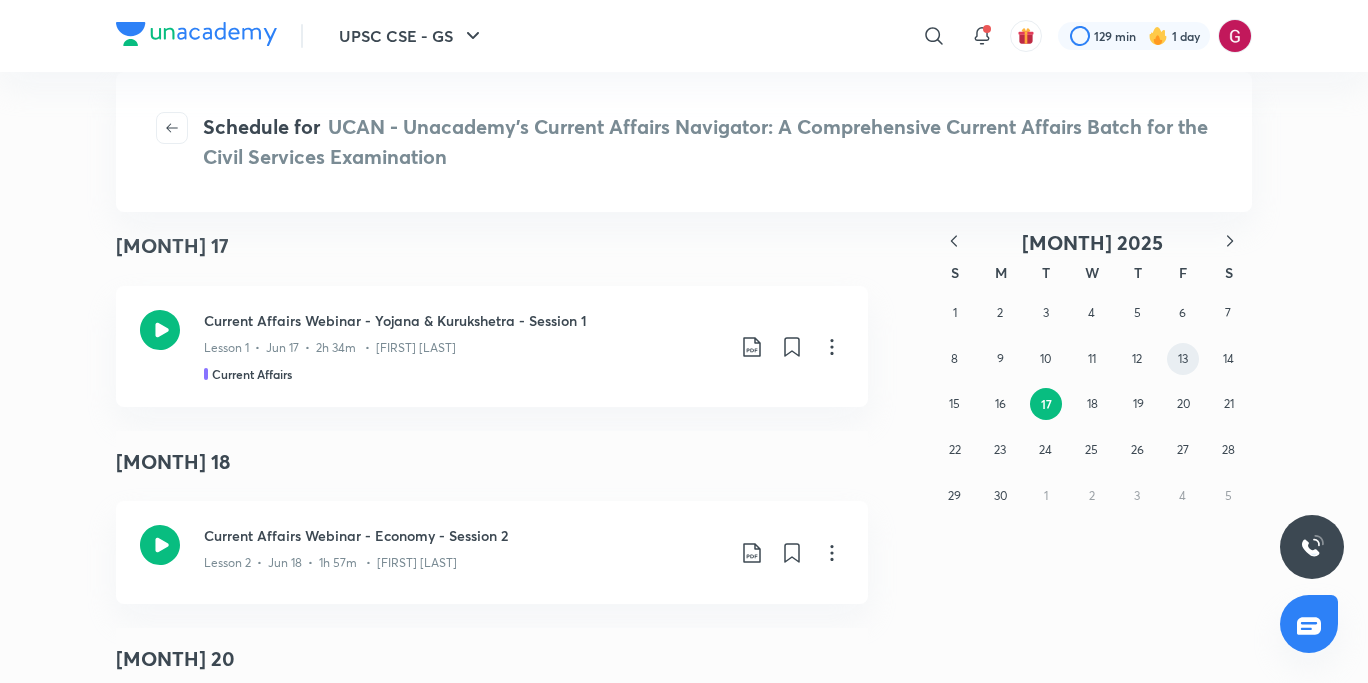 click on "13" at bounding box center (1183, 358) 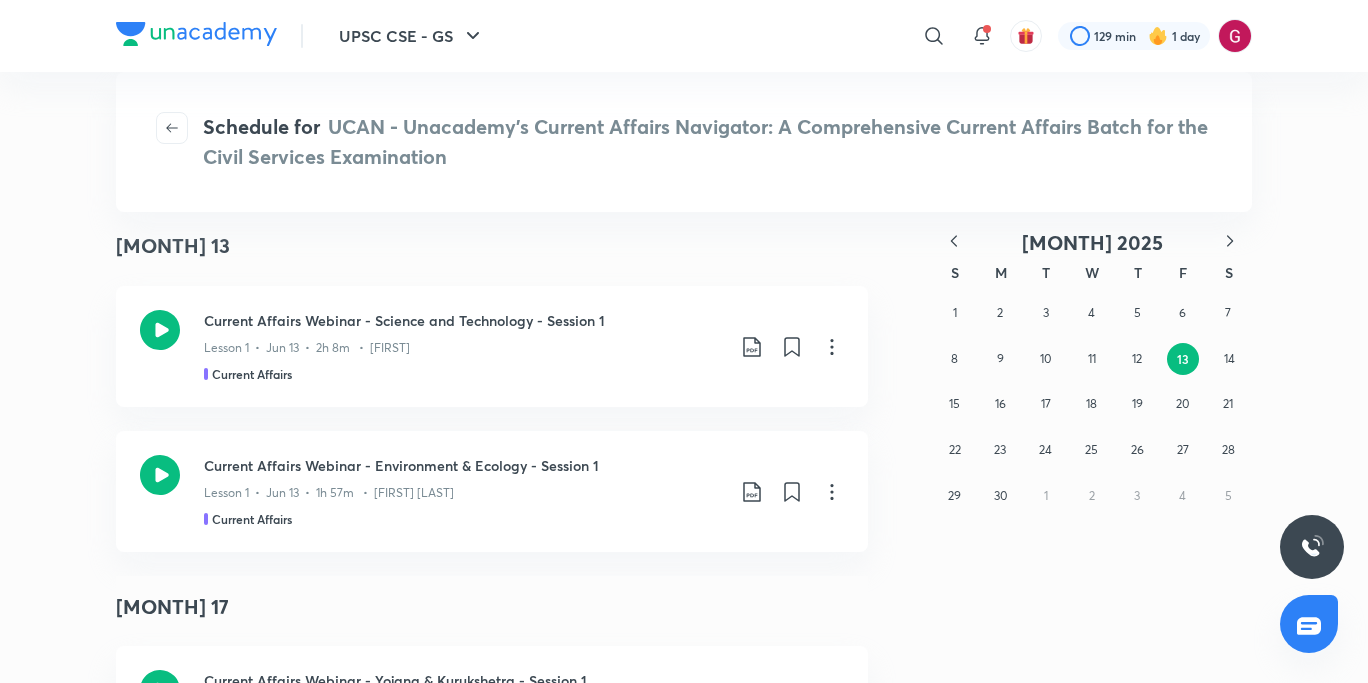 click on "[MONTH] 2025 S M T W T F S 1 2 3 4 5 6 7 8 9 10 11 12 13 14 15 16 17 18 19 20 21 22 23 24 25 26 27 28 29 30 1 2 3 4 5" at bounding box center (1044, 1673) 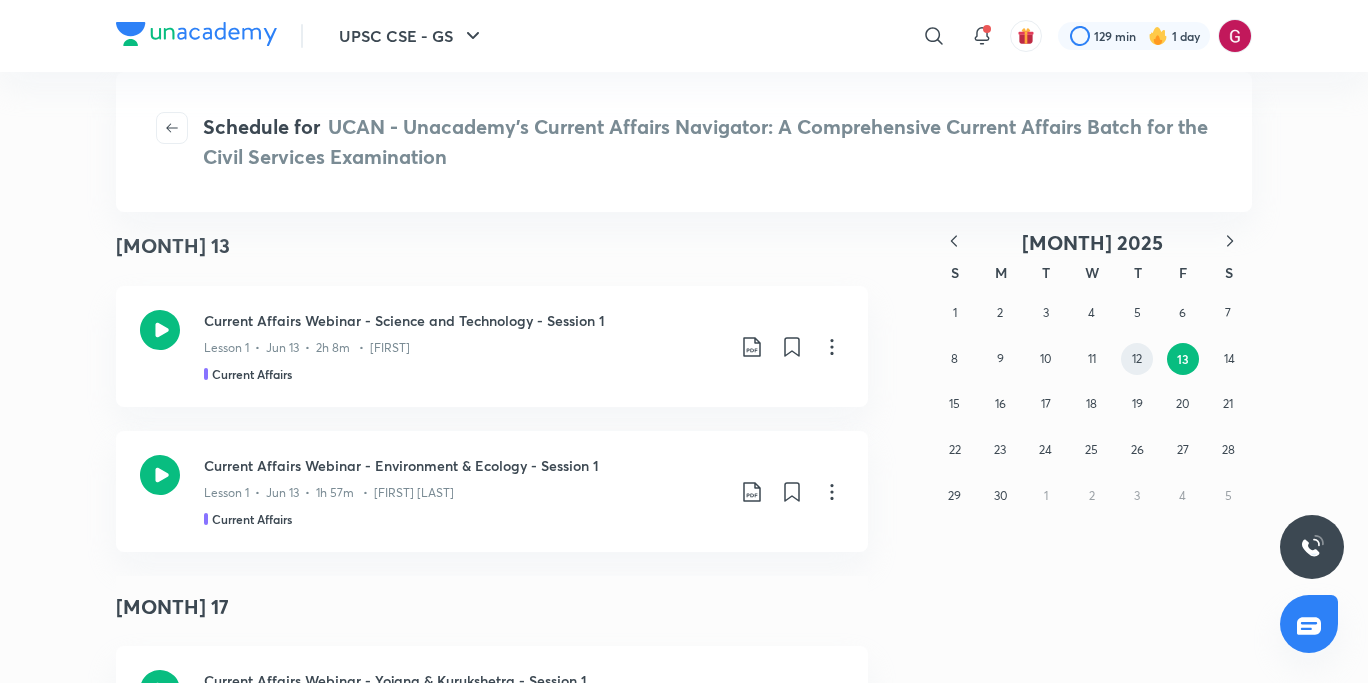 click on "12" at bounding box center (1137, 358) 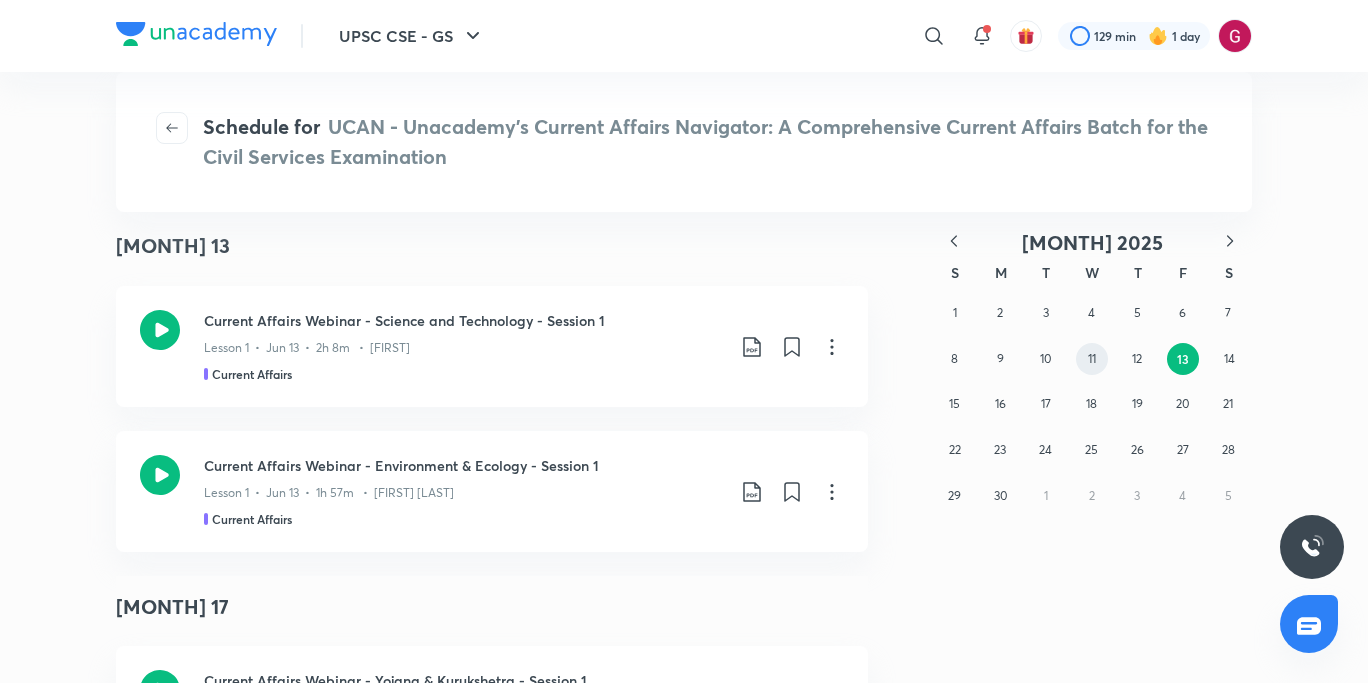 click on "11" at bounding box center (1092, 359) 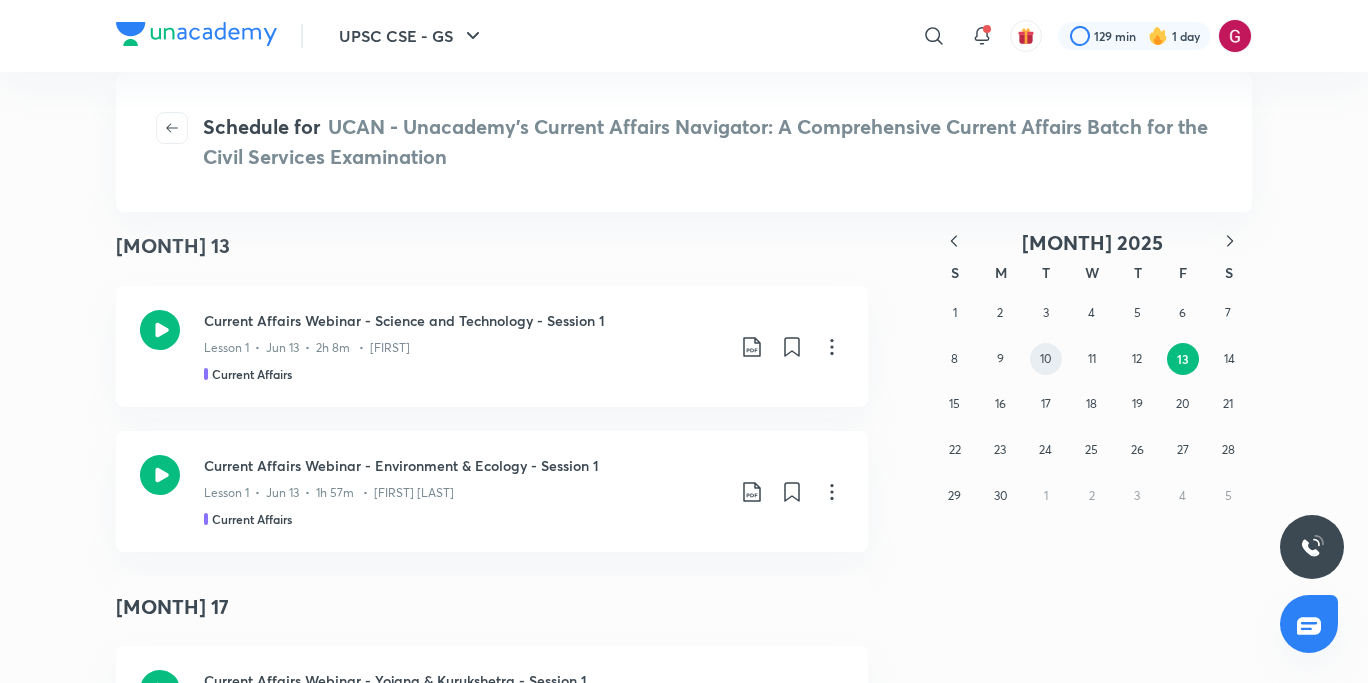 click on "10" at bounding box center (1045, 358) 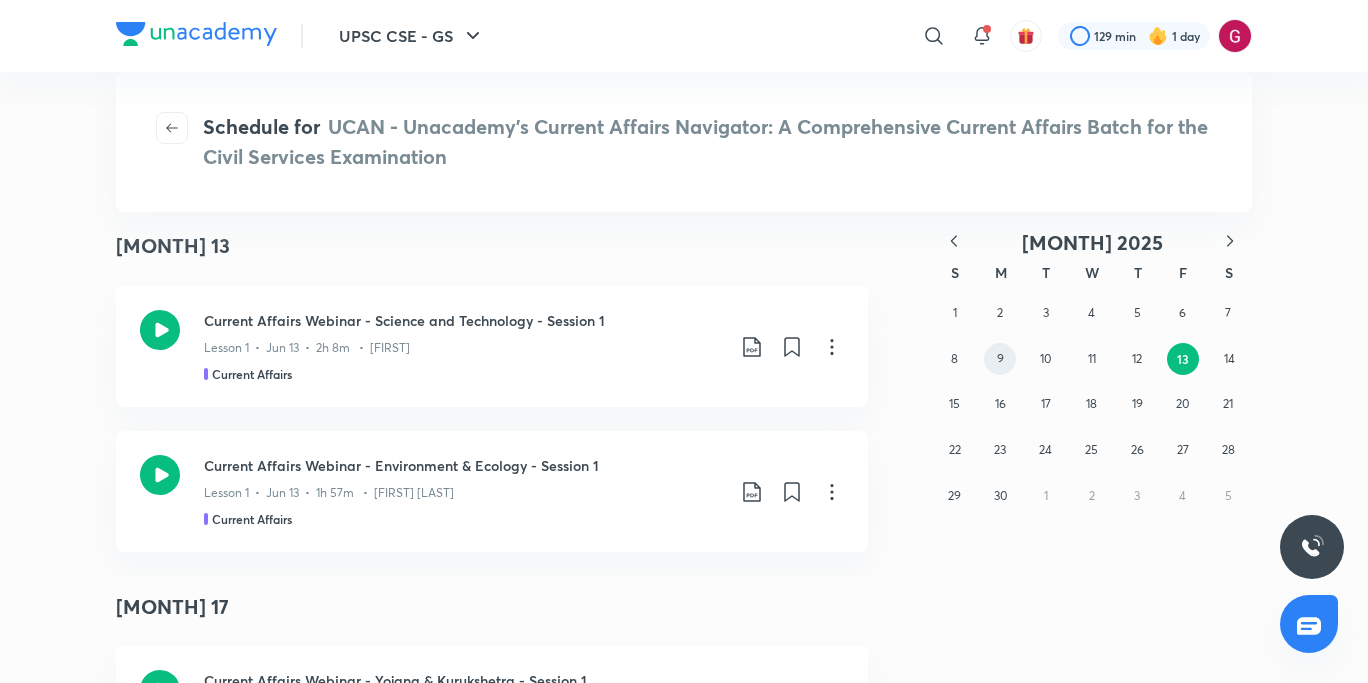 click on "9" at bounding box center [1000, 359] 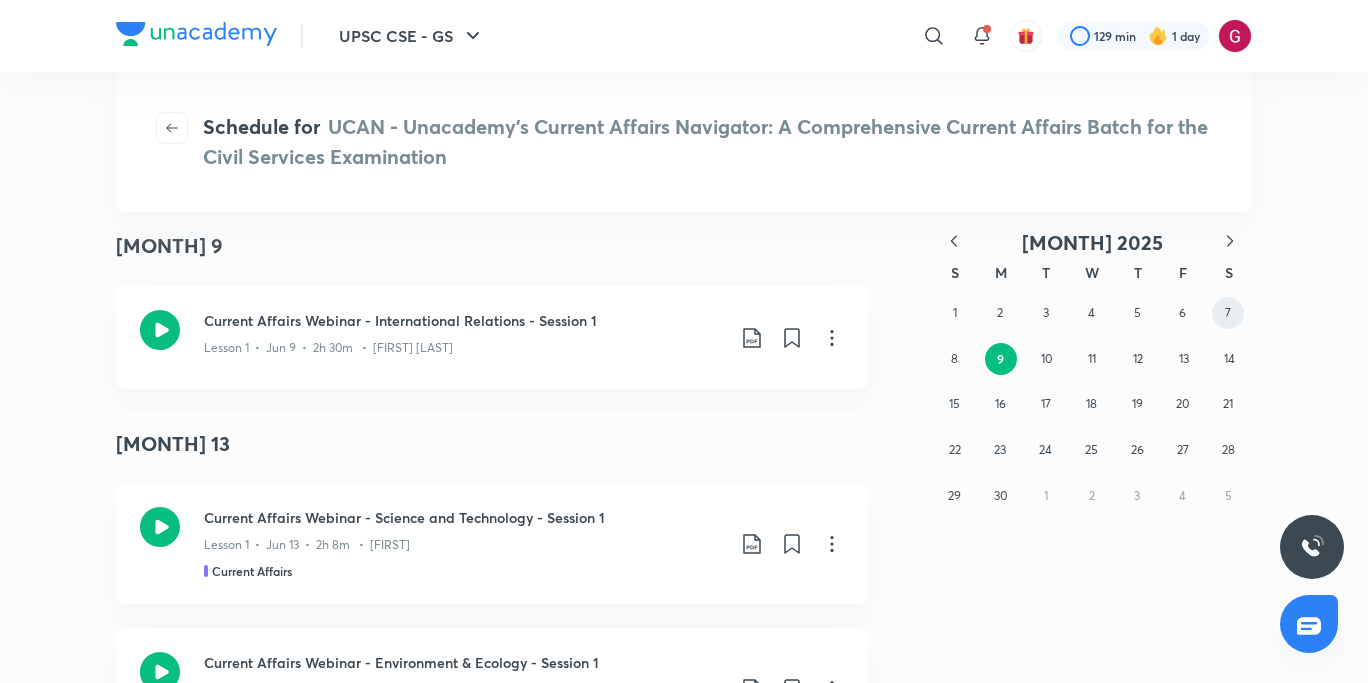 click on "7" at bounding box center [1228, 312] 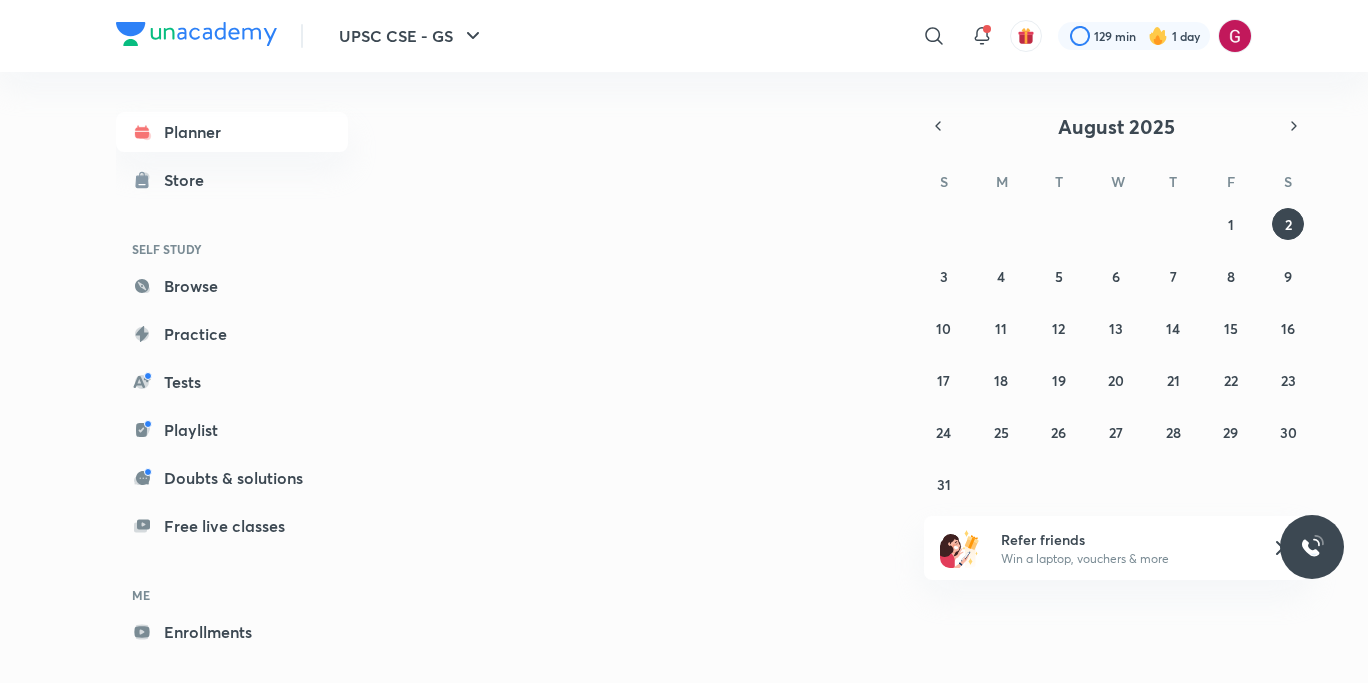 scroll, scrollTop: 0, scrollLeft: 0, axis: both 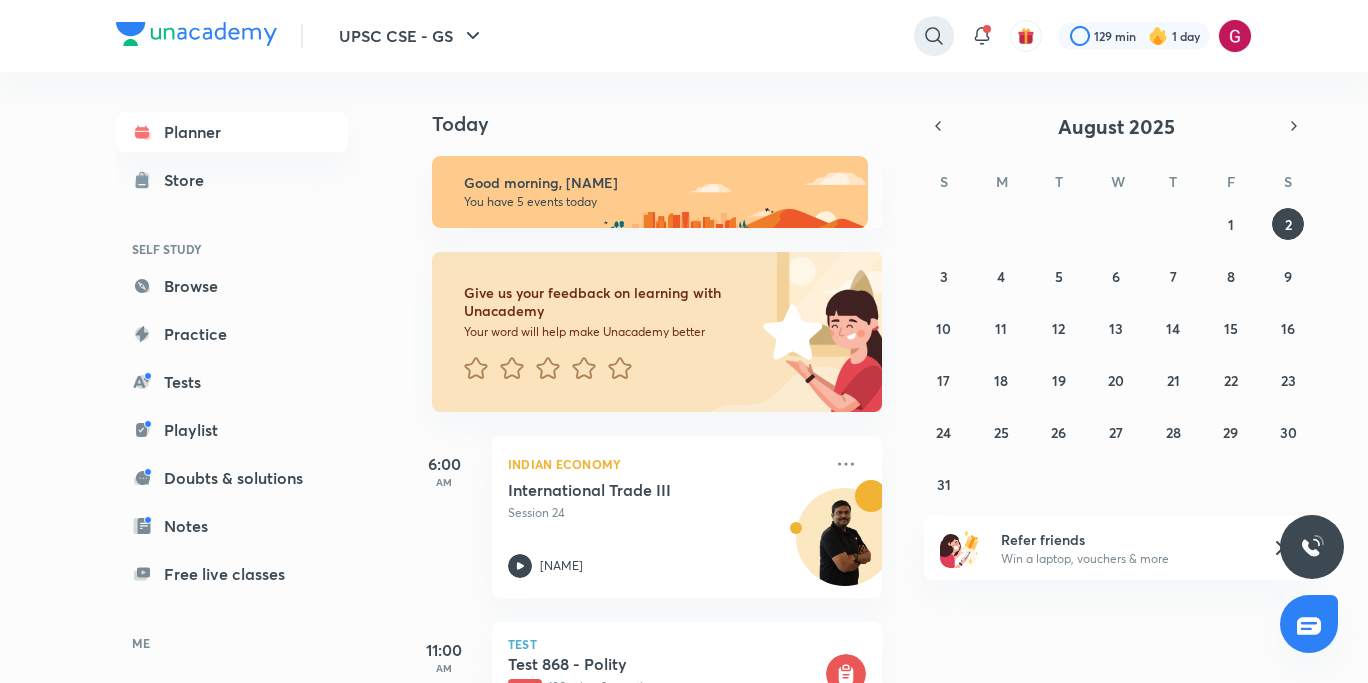 click 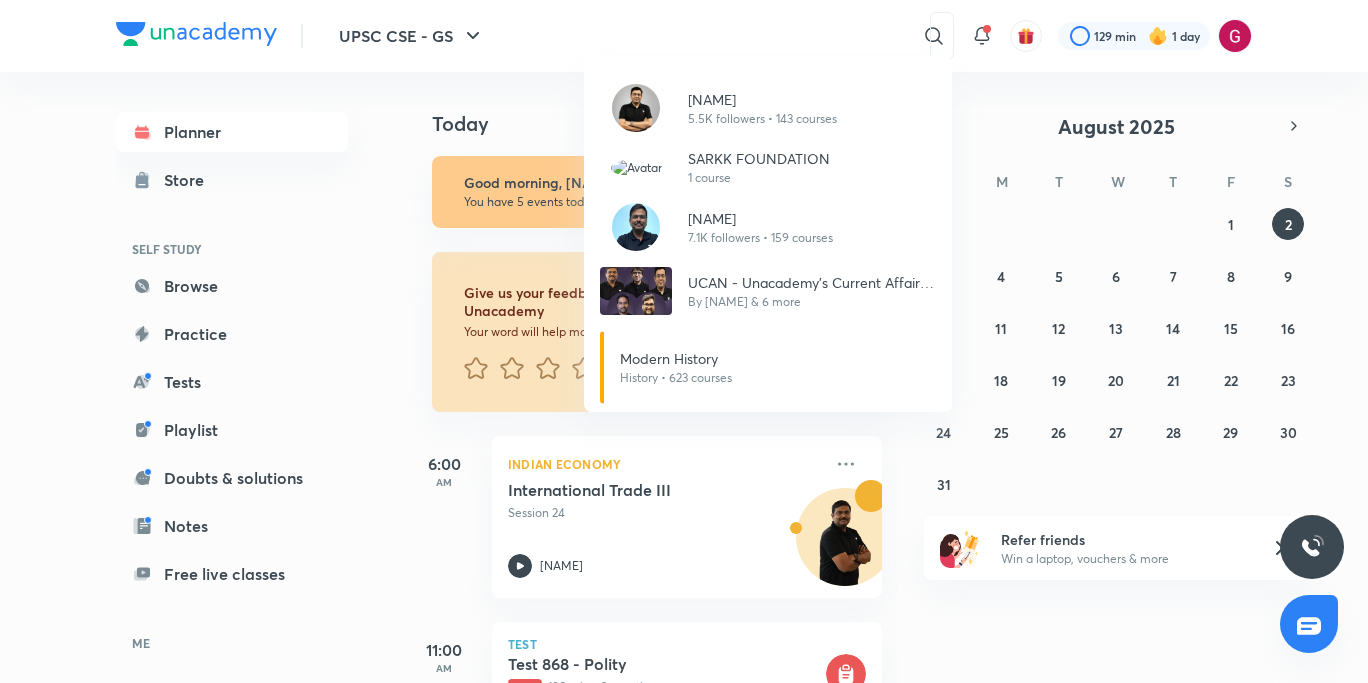 click on "Mukesh Kumar Jha 5.5K followers • 143 courses SARKK FOUNDATION  1 course Shyam Shankar Kaggod 7.1K followers • 159 courses UCAN - Unacademy’s Current Affairs Navigator: A Comprehensive Current Affairs Batch for the Civil Services Examination By Sarmad Mehraj & 6 more Modern History History • 623 courses" at bounding box center [684, 341] 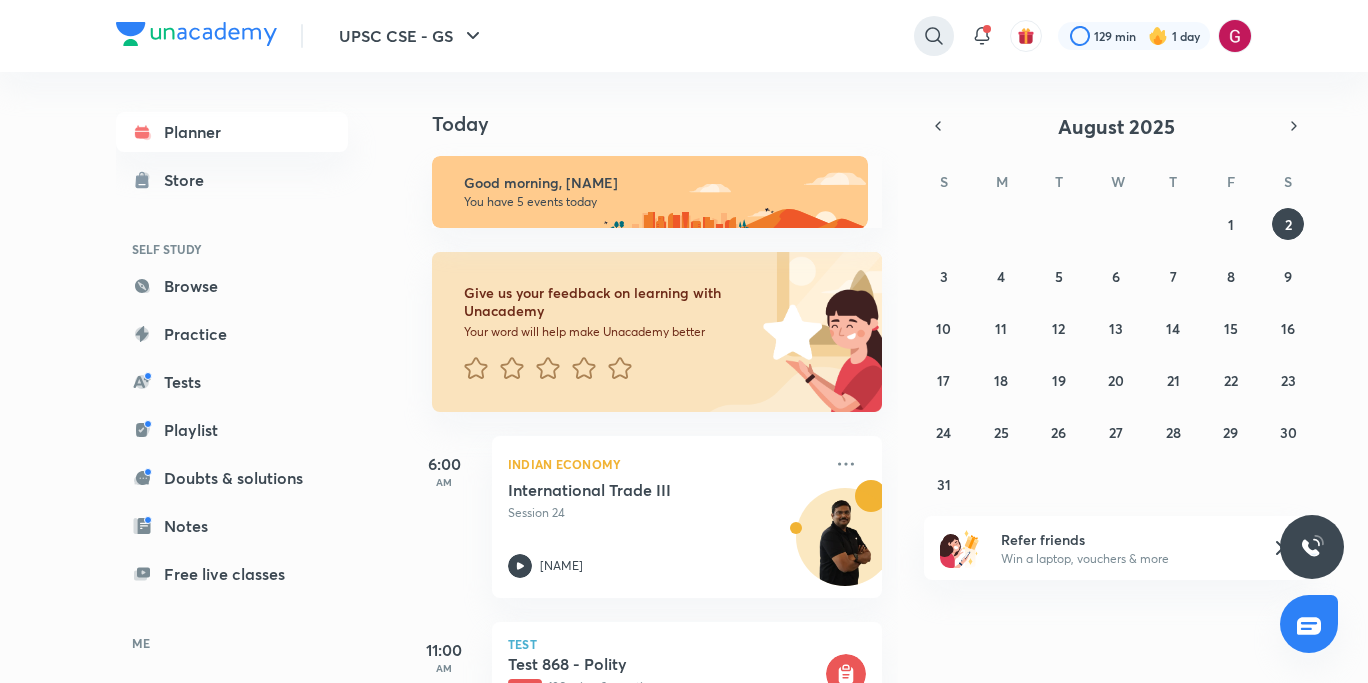 click 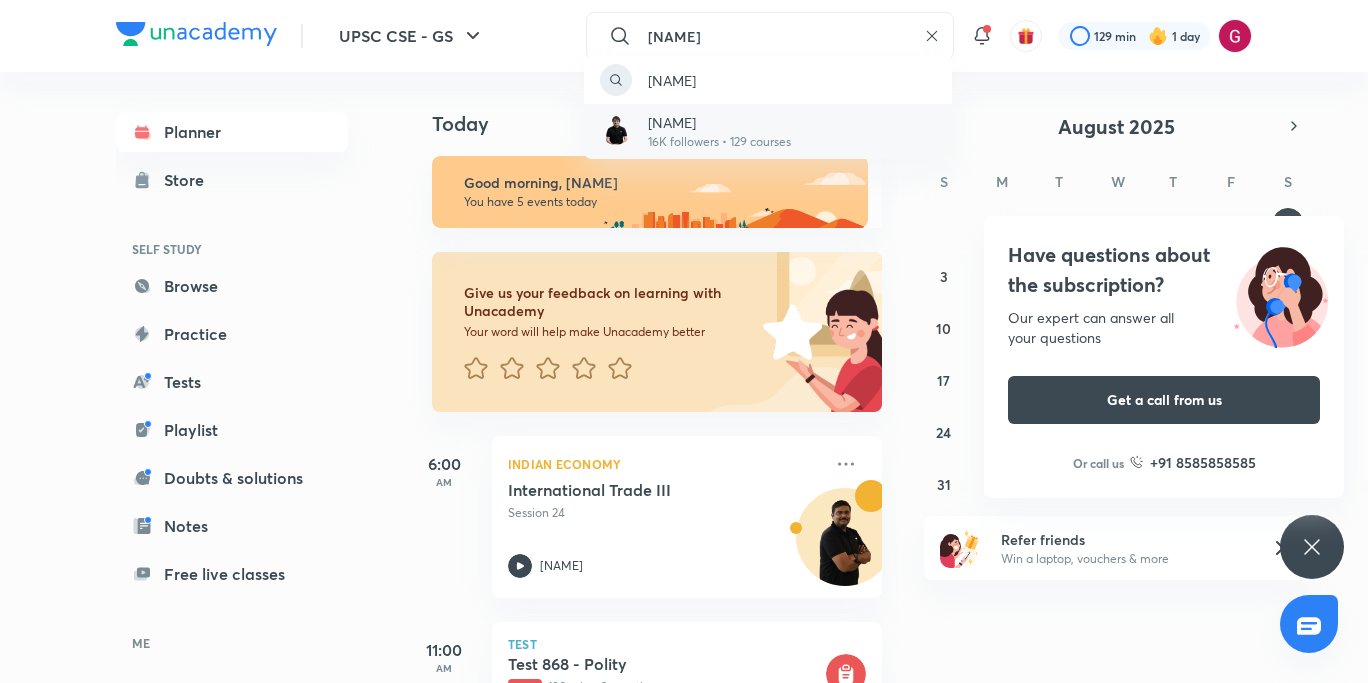 type on "Sarmad" 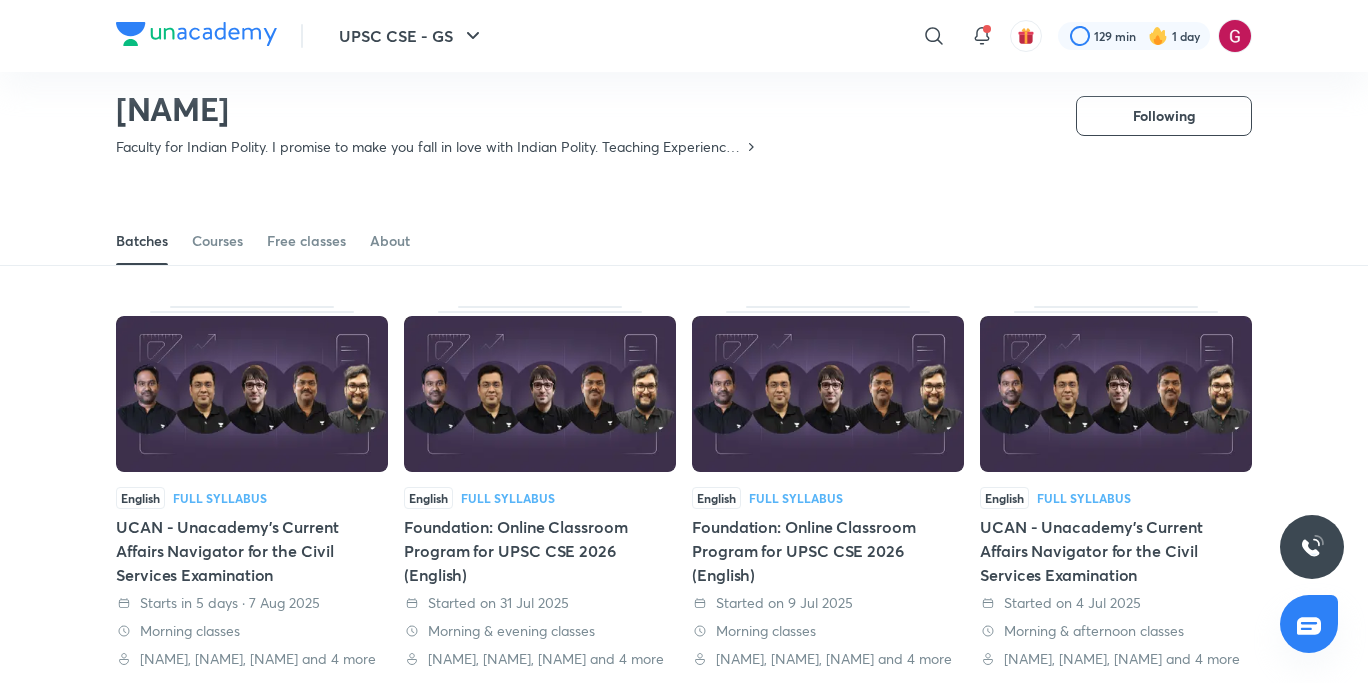 scroll, scrollTop: 20, scrollLeft: 0, axis: vertical 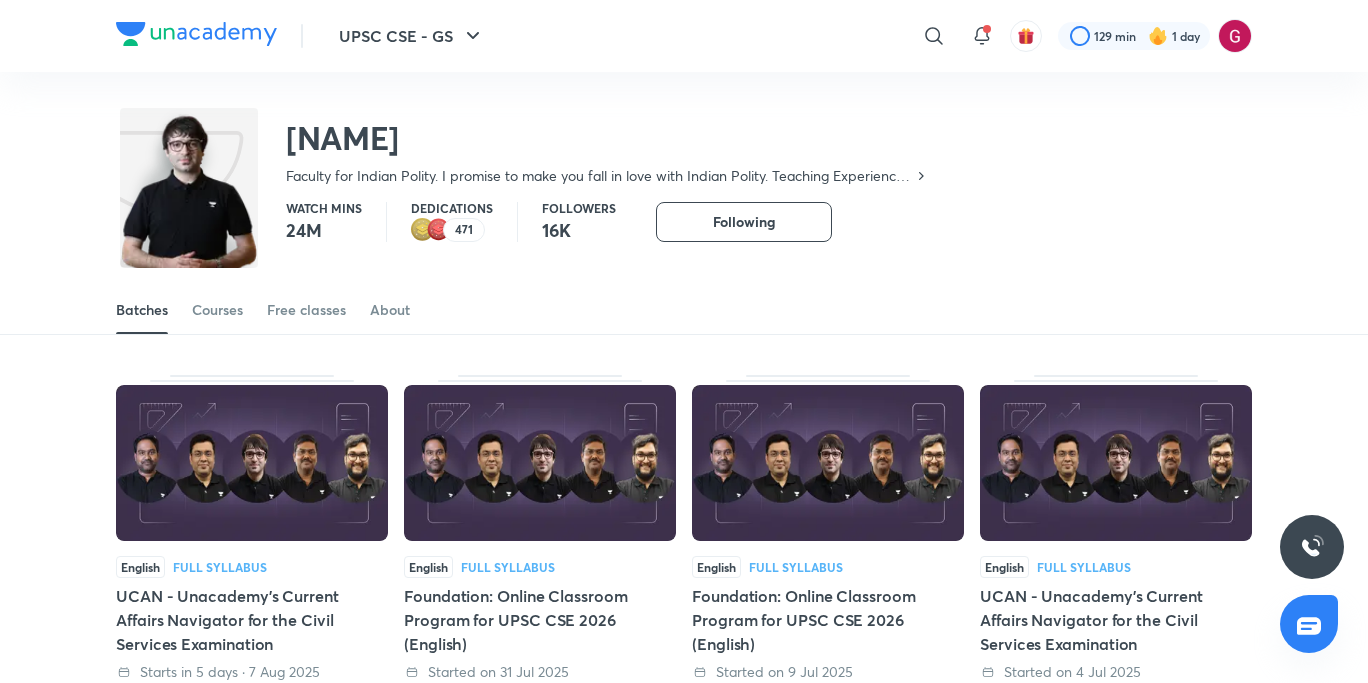 click on "UCAN - Unacademy's Current Affairs Navigator for the Civil Services Examination" at bounding box center [252, 620] 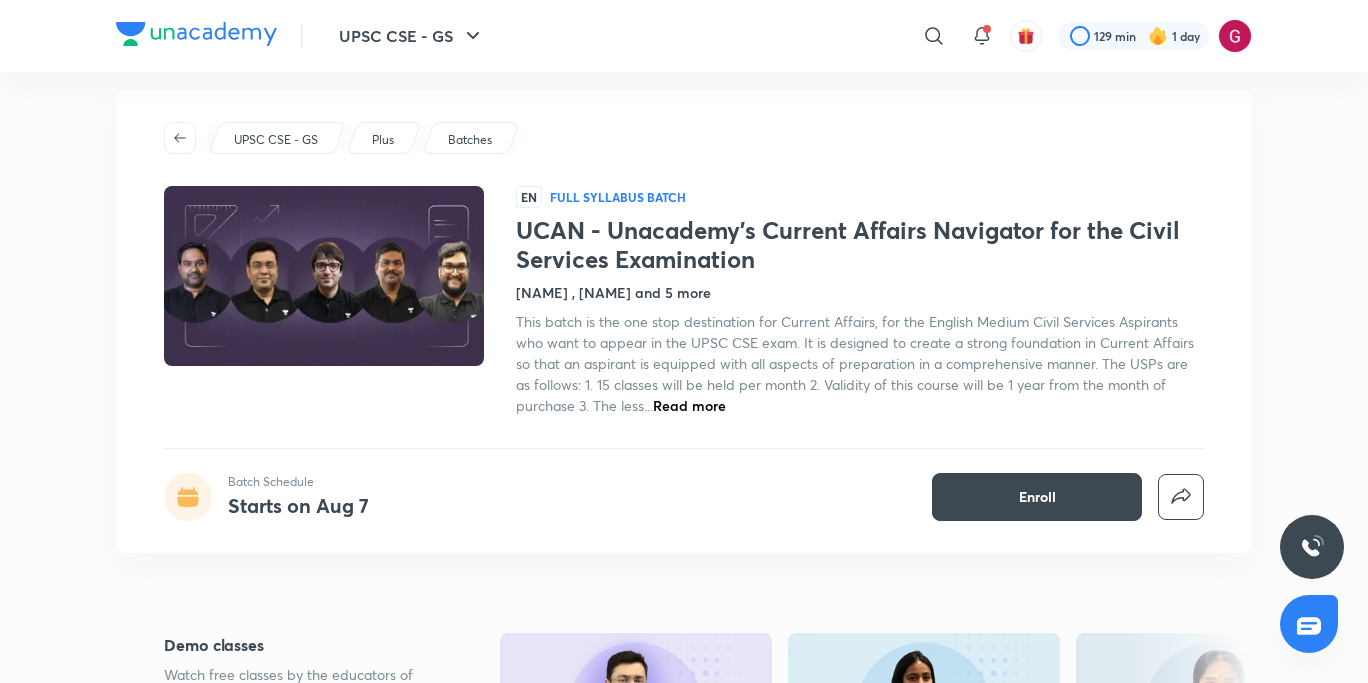 scroll, scrollTop: 0, scrollLeft: 0, axis: both 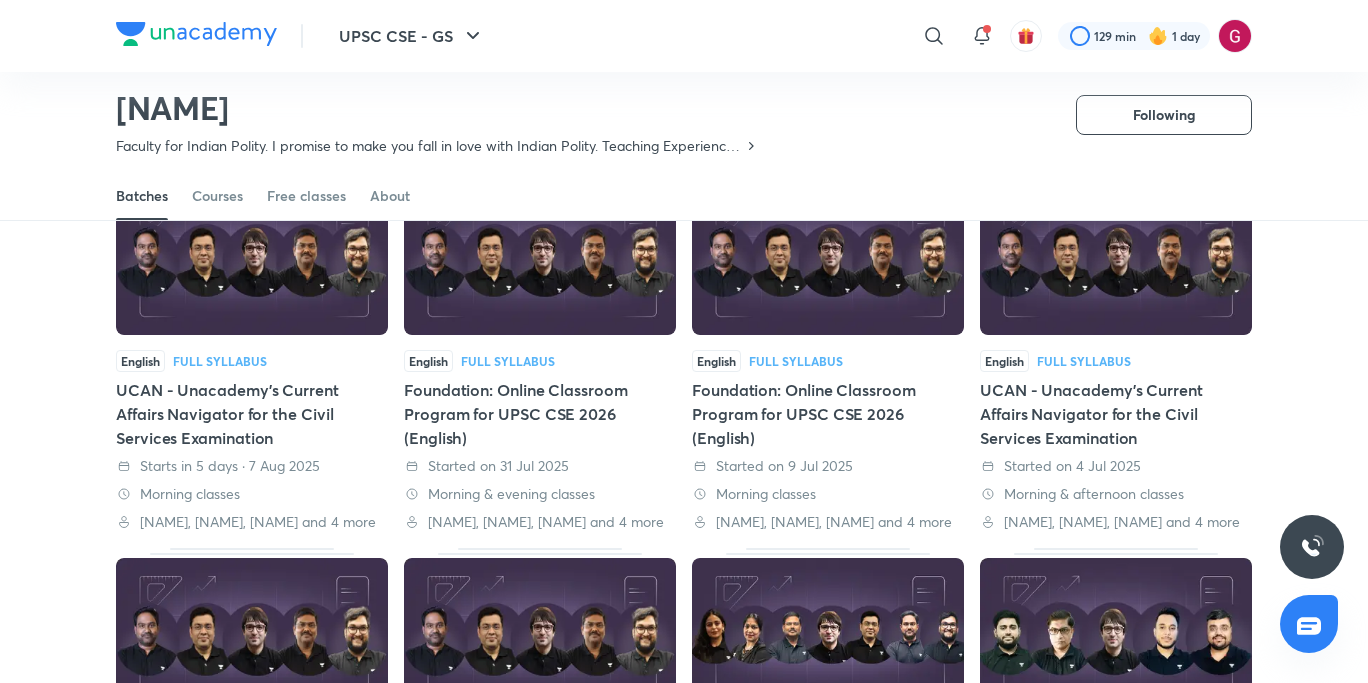 click on "UCAN - Unacademy's Current Affairs Navigator for the Civil Services Examination" at bounding box center (1116, 414) 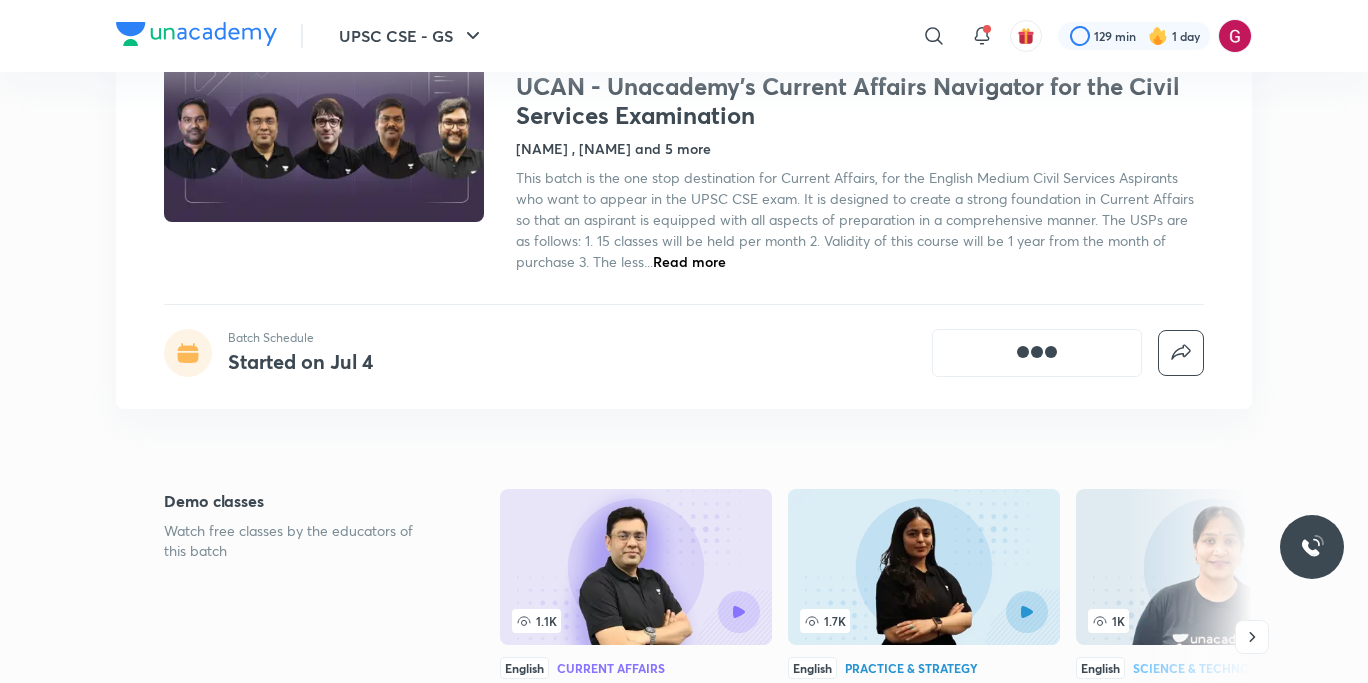 scroll, scrollTop: 0, scrollLeft: 0, axis: both 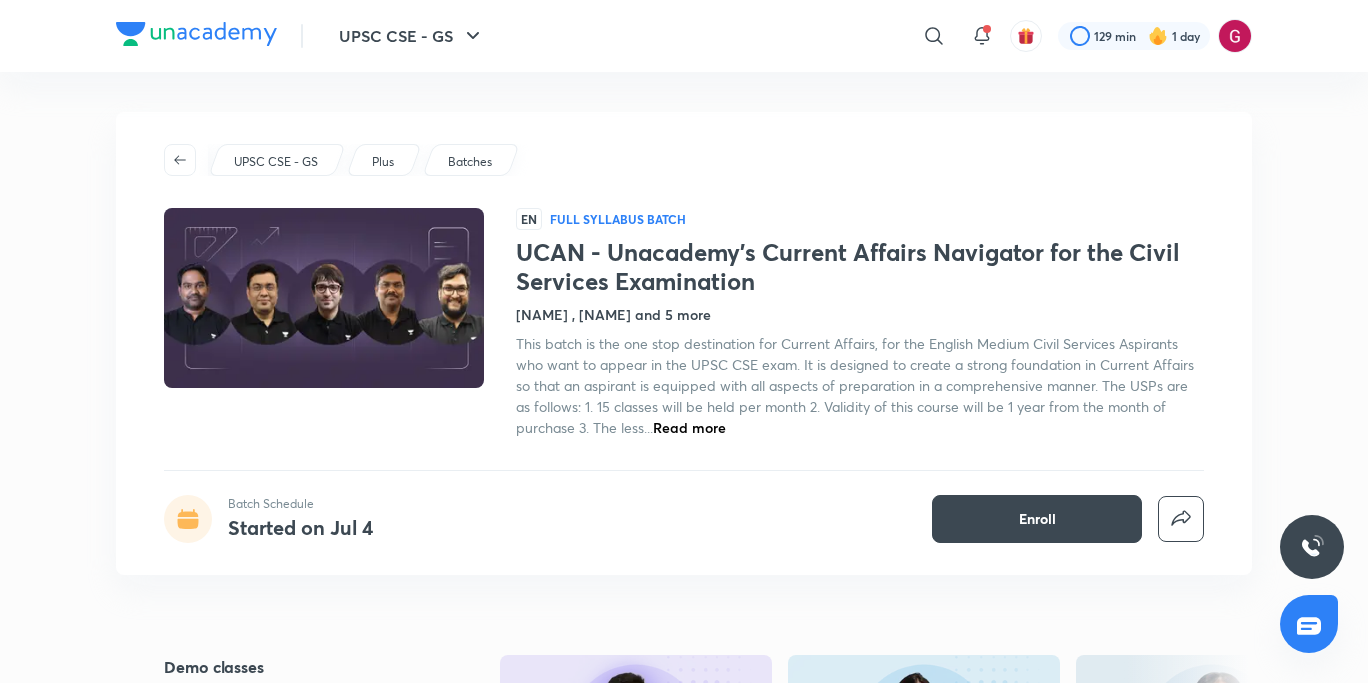 click on "UPSC CSE - GS ​ 129 min 1 day UCAN - Unacademy's Current Affairs Navigator for the Civil Services Examination Batch Schedule Started on Jul 4 Enroll UPSC CSE - GS Plus Batches EN Full Syllabus Batch UCAN - Unacademy's Current Affairs Navigator for the Civil Services Examination  Himabindu , Chethan N and 5 more This batch is the one stop destination for Current Affairs, for the English Medium Civil Services Aspirants who want to appear in the UPSC CSE exam. It is designed to create a strong foundation in Current Affairs so that an aspirant is equipped with all aspects of preparation in a comprehensive manner.
The USPs are as follows:
1. 15 classes will be held per month
2. Validity of this course will be 1 year from the month of purchase
3. The less...  Read more Batch Schedule Started on Jul 4 Enroll Demo classes   Watch free classes by the educators of this batch   1.1K English Current Affairs How to Cover Current Affairs for UPSC Exam? Mukesh Kumar Jha 15th Mar • 1h    1.7K English Practice & Strategy" at bounding box center [684, 2991] 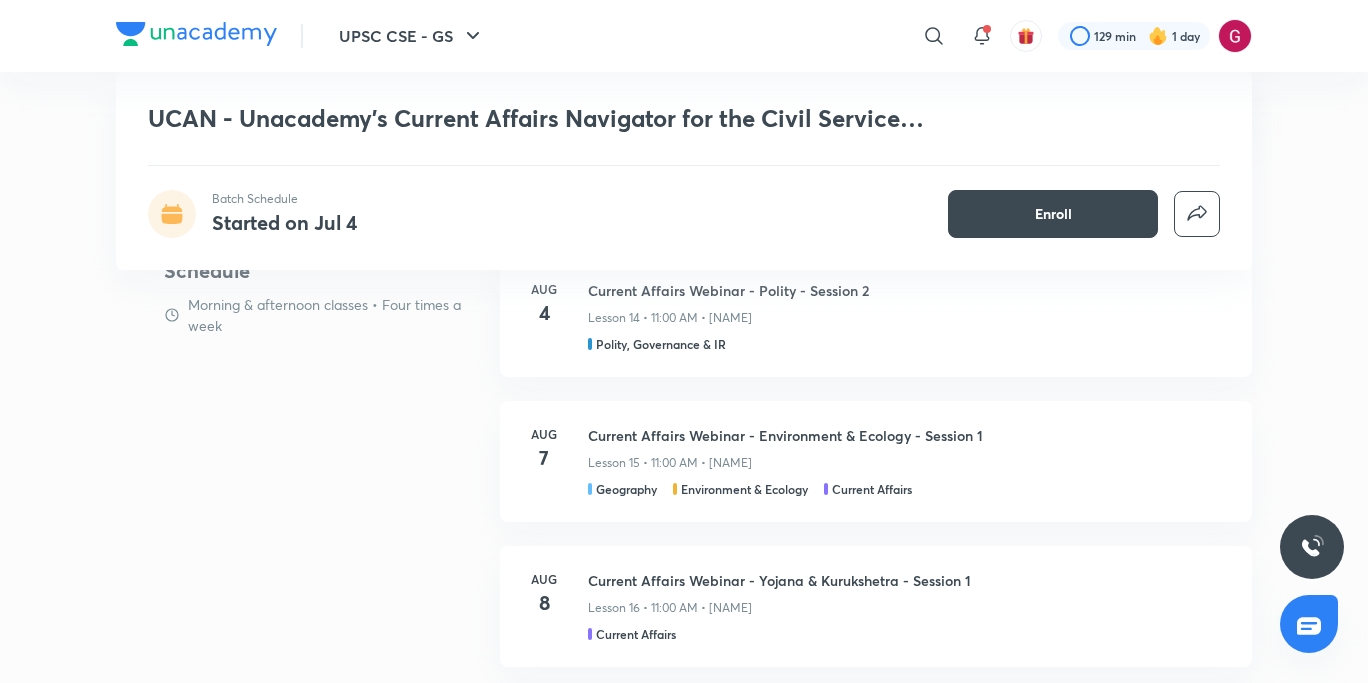 scroll, scrollTop: 960, scrollLeft: 0, axis: vertical 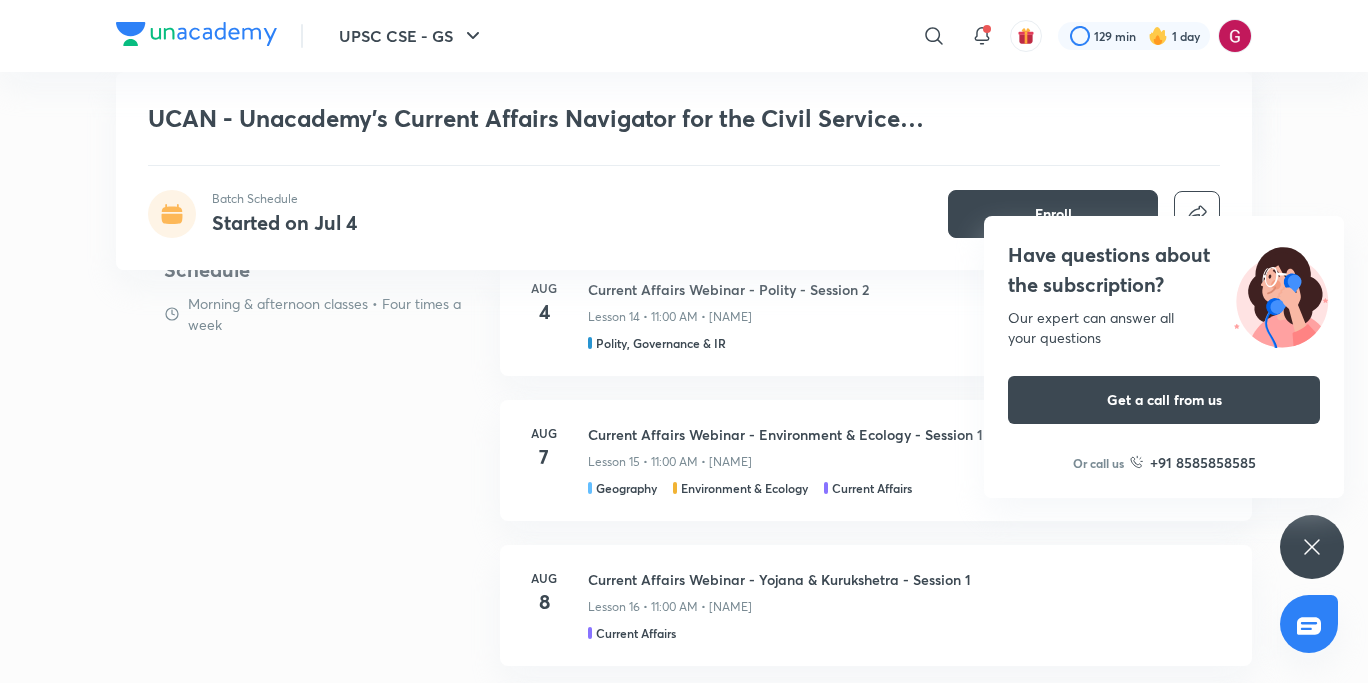 click at bounding box center (1281, 294) 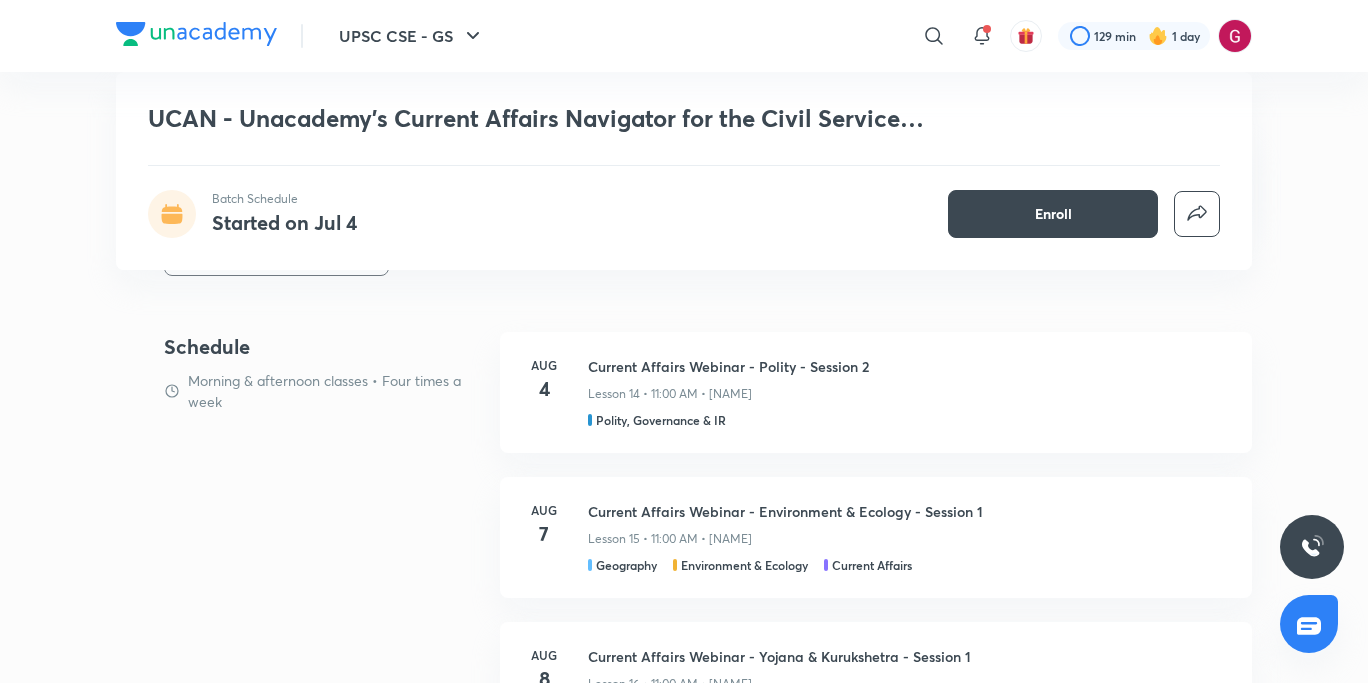 scroll, scrollTop: 880, scrollLeft: 0, axis: vertical 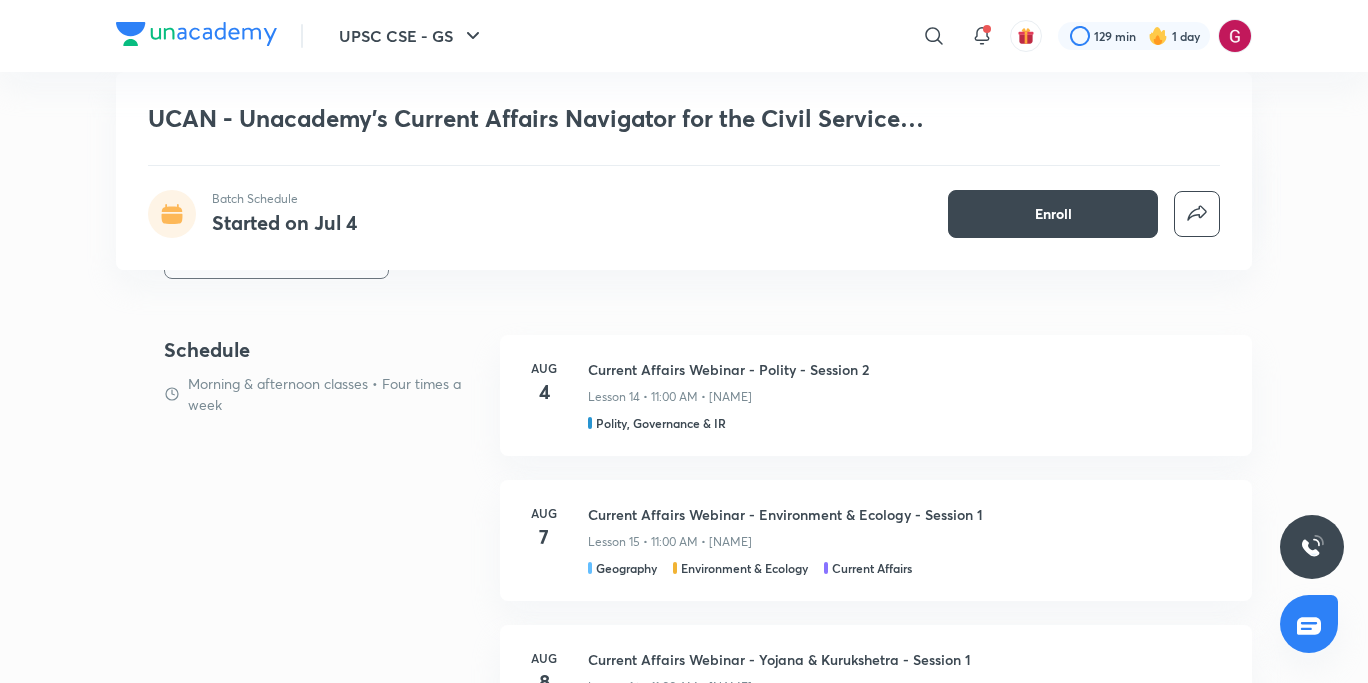 click on "UCAN - Unacademy's Current Affairs Navigator for the Civil Services Examination Batch Schedule Started on Jul 4 Enroll UPSC CSE - GS Plus Batches EN Full Syllabus Batch UCAN - Unacademy's Current Affairs Navigator for the Civil Services Examination  Himabindu , Chethan N and 5 more This batch is the one stop destination for Current Affairs, for the English Medium Civil Services Aspirants who want to appear in the UPSC CSE exam. It is designed to create a strong foundation in Current Affairs so that an aspirant is equipped with all aspects of preparation in a comprehensive manner.
The USPs are as follows:
1. 15 classes will be held per month
2. Validity of this course will be 1 year from the month of purchase
3. The less...  Read more Batch Schedule Started on Jul 4 Enroll Demo classes   Watch free classes by the educators of this batch   1.1K English Current Affairs How to Cover Current Affairs for UPSC Exam? Mukesh Kumar Jha 15th Mar • 1h    1.7K English Practice & Strategy Aastha Pilania 5th Jul • 2h" at bounding box center [684, 1814] 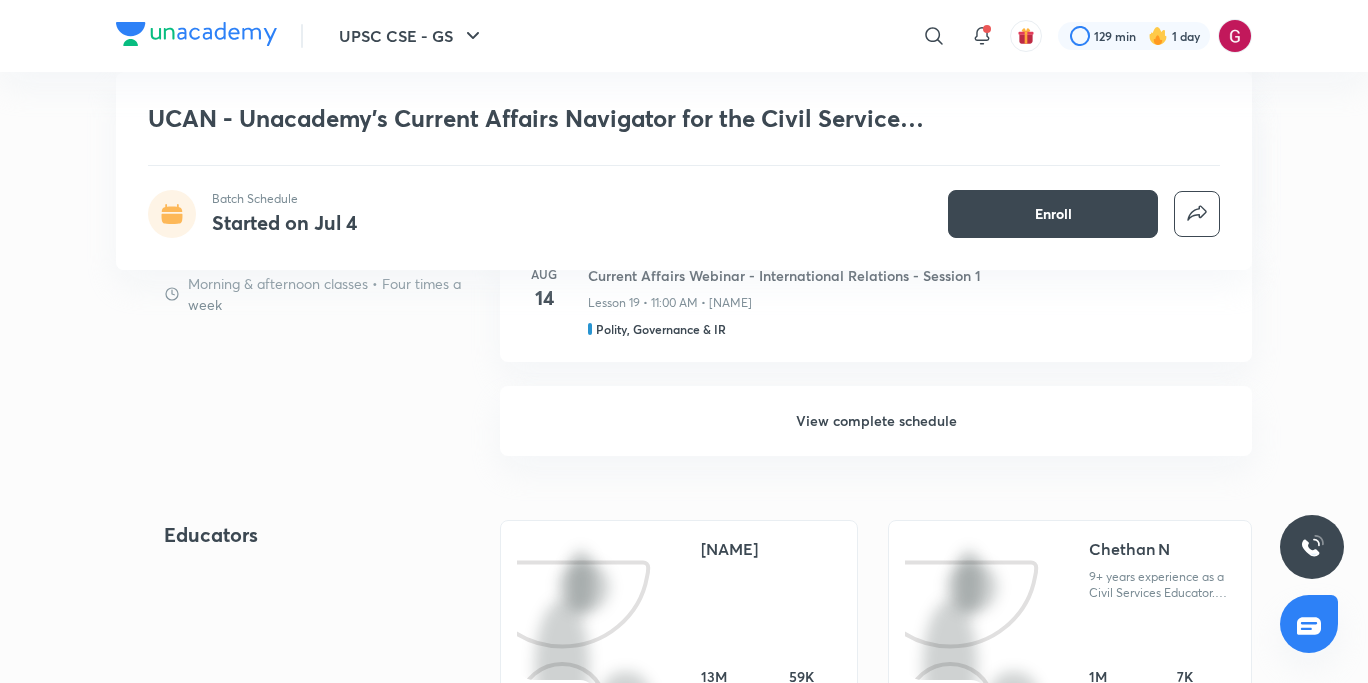 scroll, scrollTop: 1720, scrollLeft: 0, axis: vertical 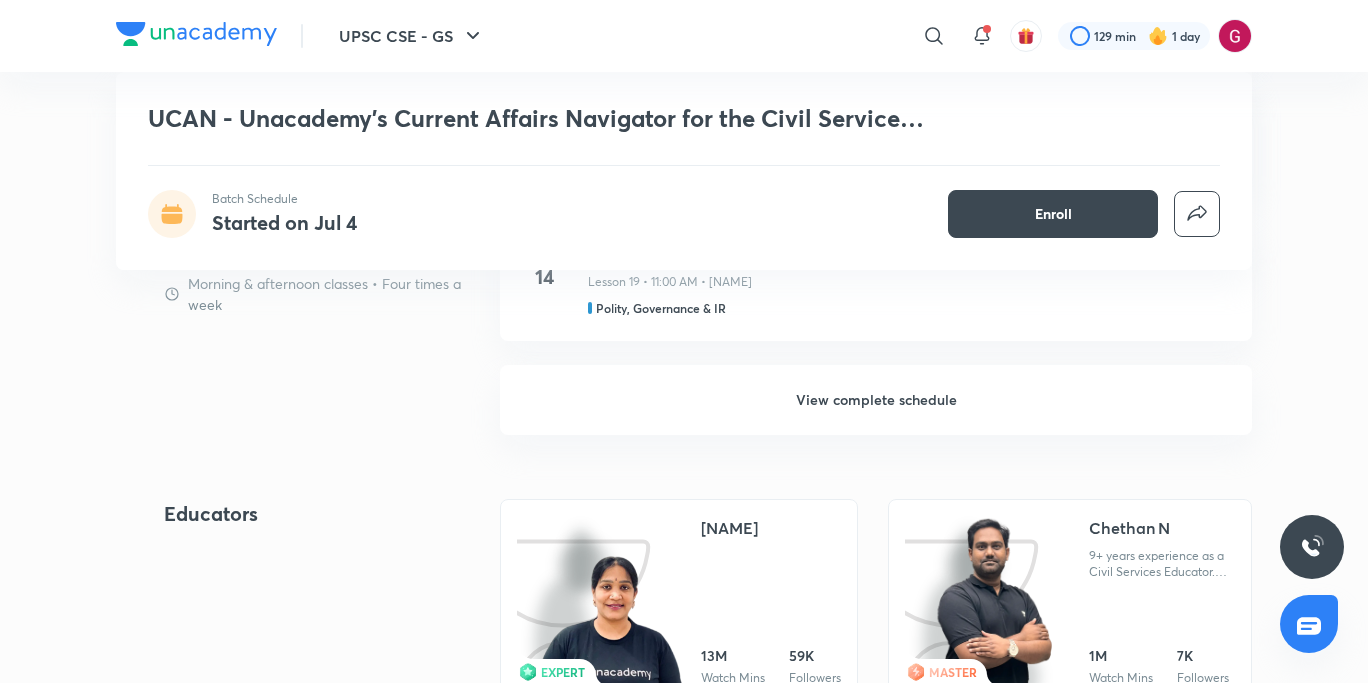 click on "View complete schedule" at bounding box center (876, 400) 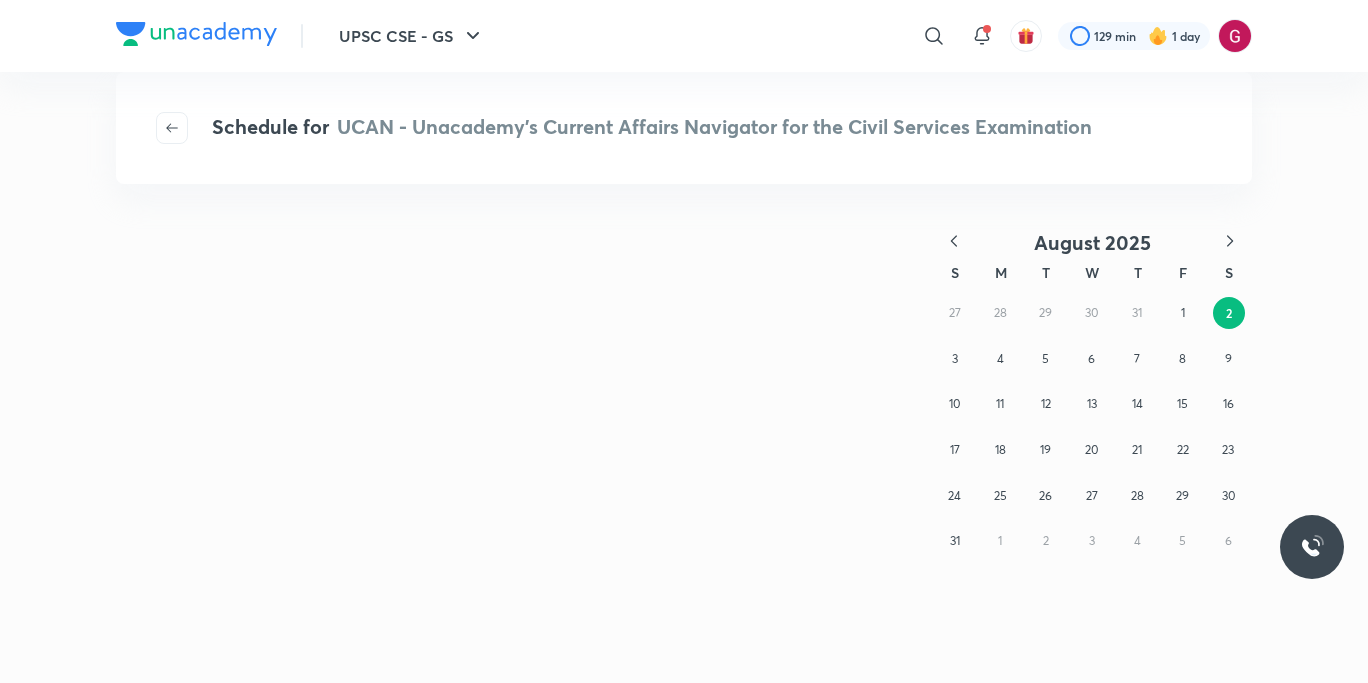 scroll, scrollTop: 0, scrollLeft: 0, axis: both 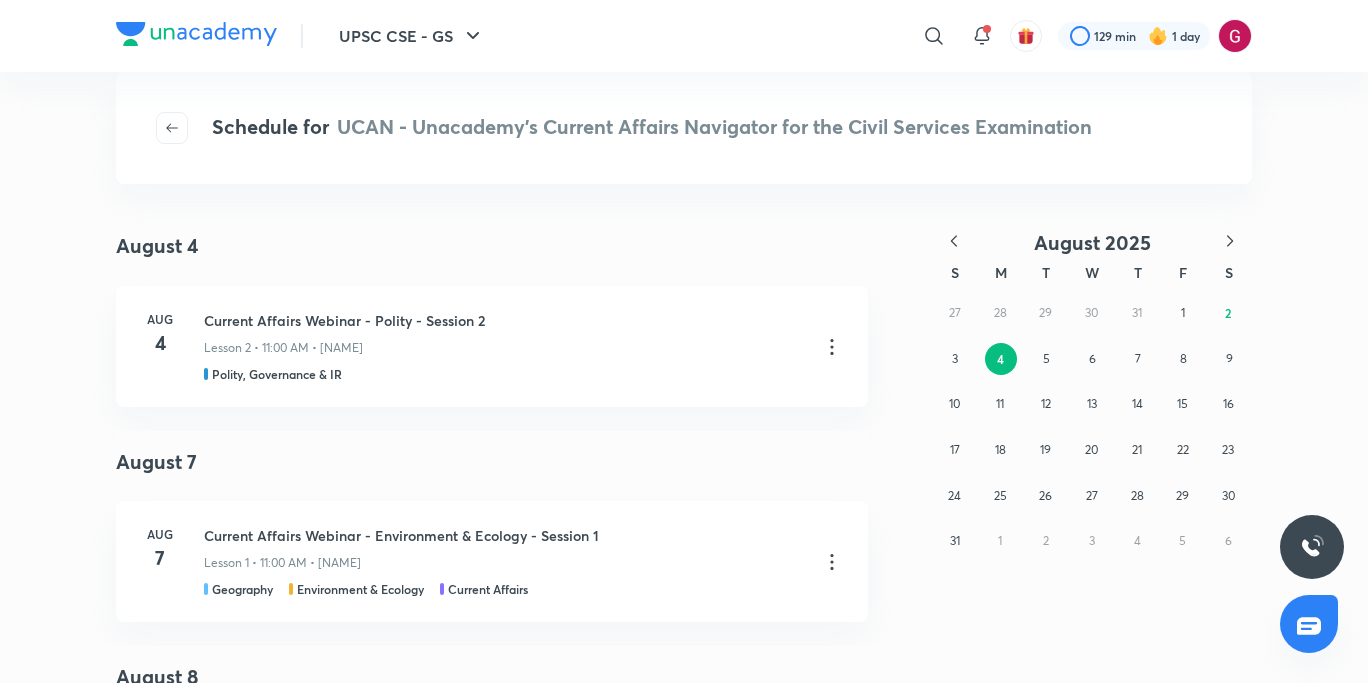 click on "August 4 August 4 Aug 4 Current Affairs Webinar - Polity - Session 2 Lesson 2  •  11:00 AM   •  Sarmad Mehraj Polity, Governance & IR August 7 Aug 7 Current Affairs Webinar - Environment & Ecology - Session 1 Lesson 1  •  11:00 AM   •  Mukesh Kumar Jha Geography Environment & Ecology Current Affairs August 8 Aug 8 Current Affairs Webinar - Yojana & Kurukshetra - Session 1 Lesson 1  •  11:00 AM   •  Aastha Pilania Current Affairs August 12 Aug 12 Current Affairs Webinar - Social Issues - Session 1 Lesson 1  •  11:00 AM   •  Aastha Pilania Indian Society August 13 Aug 13 Current Affairs Webinar - Economy - Session 1 Lesson 1  •  11:00 AM   •  Shyam Shankar Kaggod Indian Economy August 14 Aug 14 Current Affairs Webinar - International Relations - Session 1 Lesson 1  •  11:00 AM   •  Chethan N Polity, Governance & IR August 16 Aug 16 Current Affairs Webinar - Polity - Session 1 Lesson 1  •  11:00 AM   •  Sarmad Mehraj August 19 19" at bounding box center [684, 1940] 